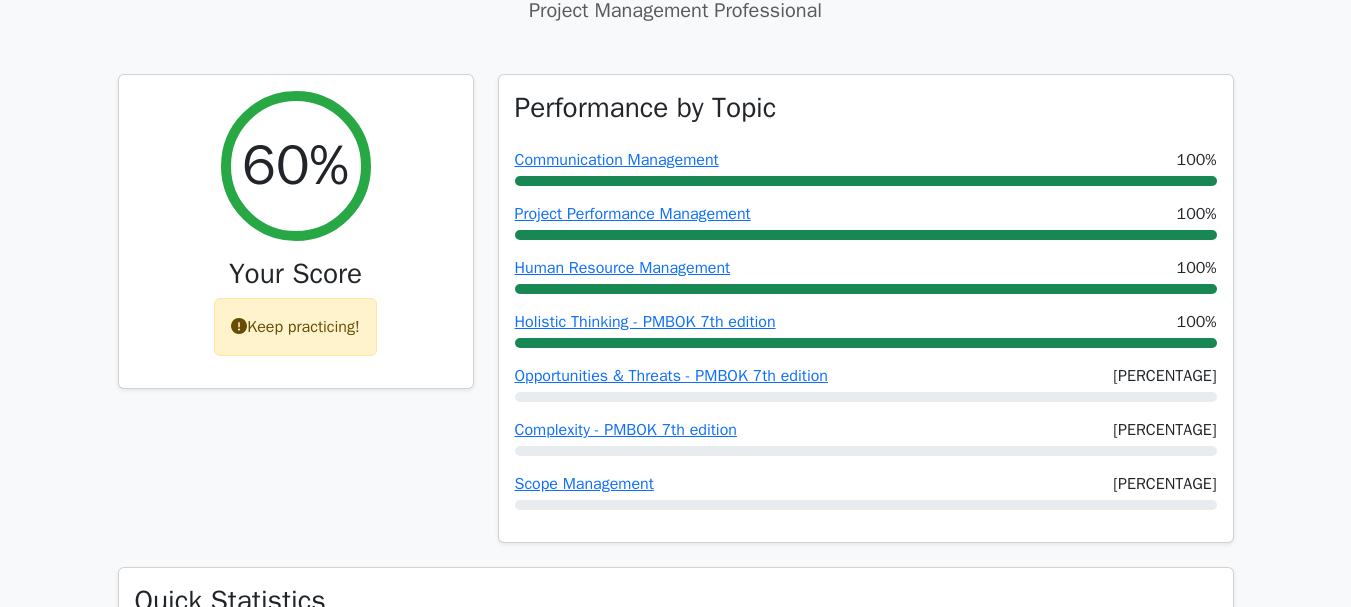 scroll, scrollTop: 0, scrollLeft: 0, axis: both 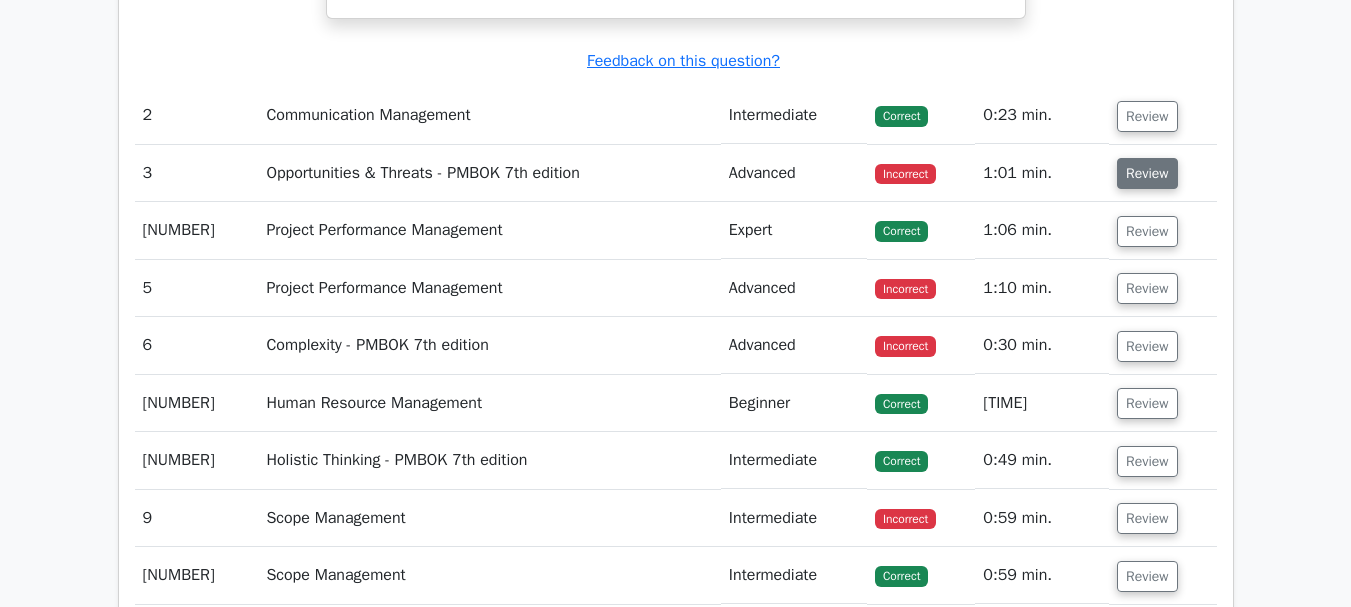 click on "Review" at bounding box center [1147, 173] 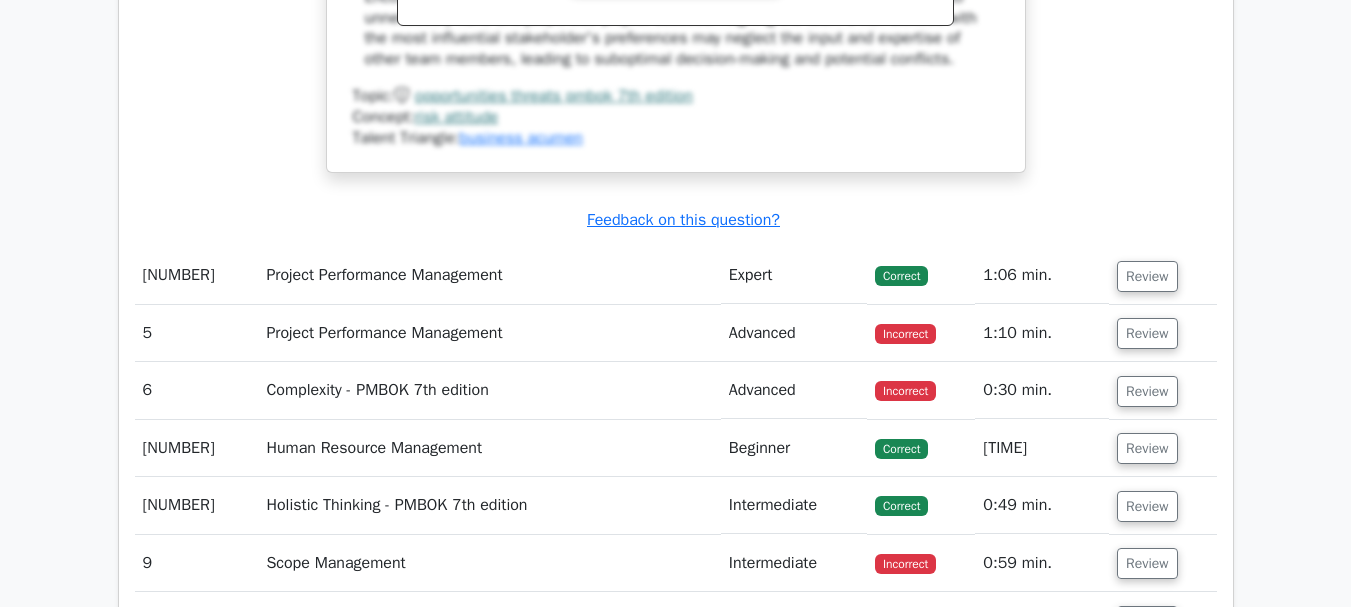 scroll, scrollTop: 3723, scrollLeft: 0, axis: vertical 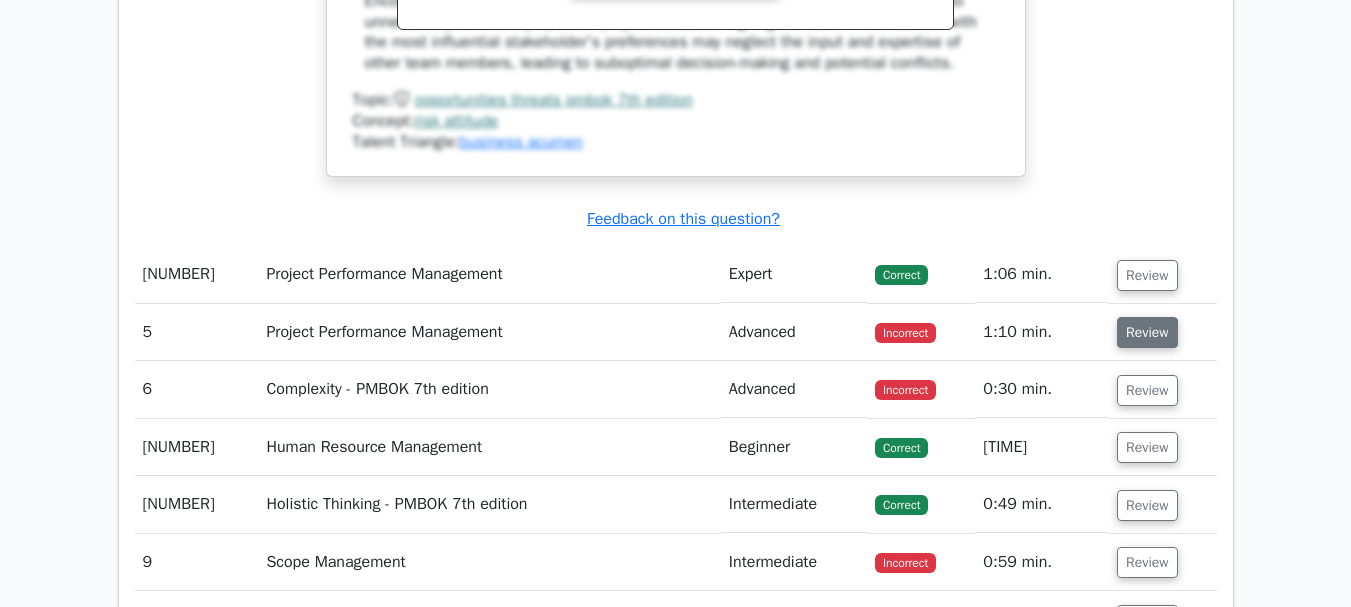click on "Review" at bounding box center (1147, 332) 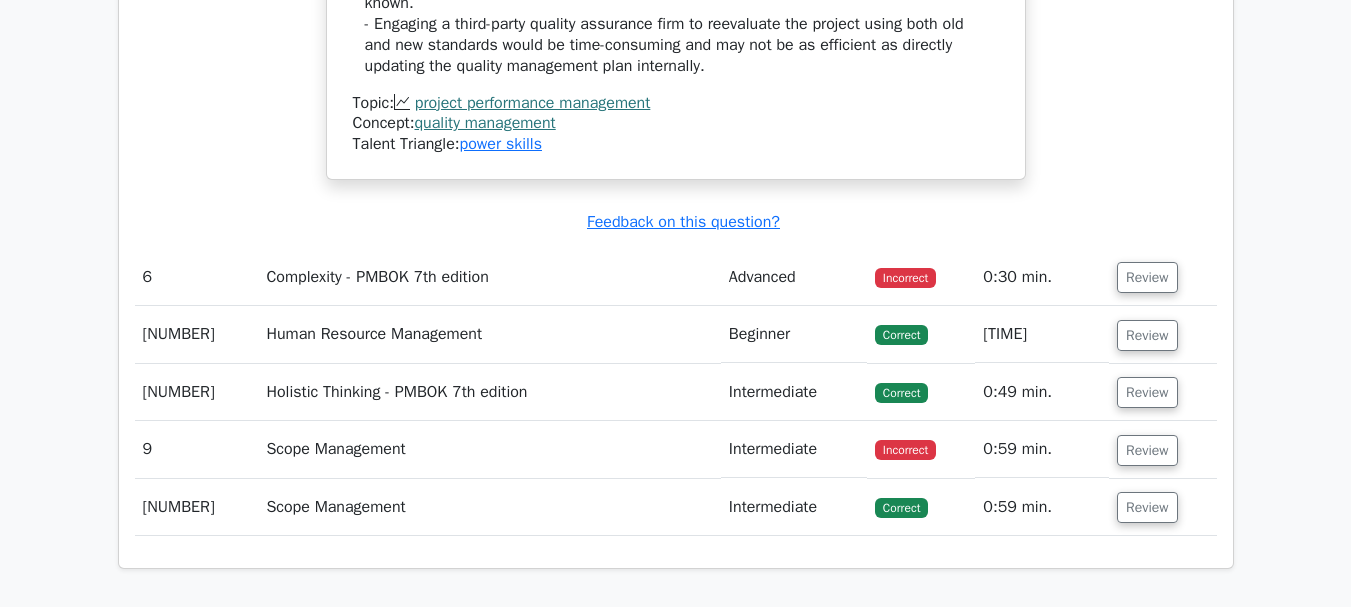 scroll, scrollTop: 5216, scrollLeft: 0, axis: vertical 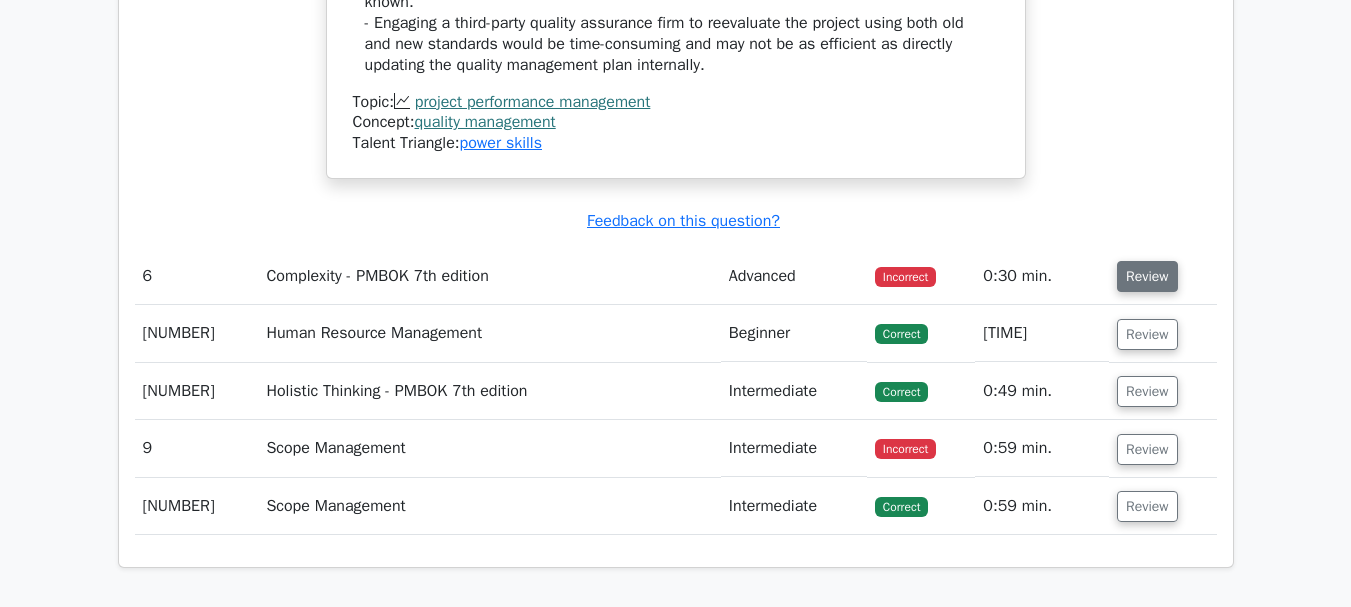 click on "Review" at bounding box center [1147, 276] 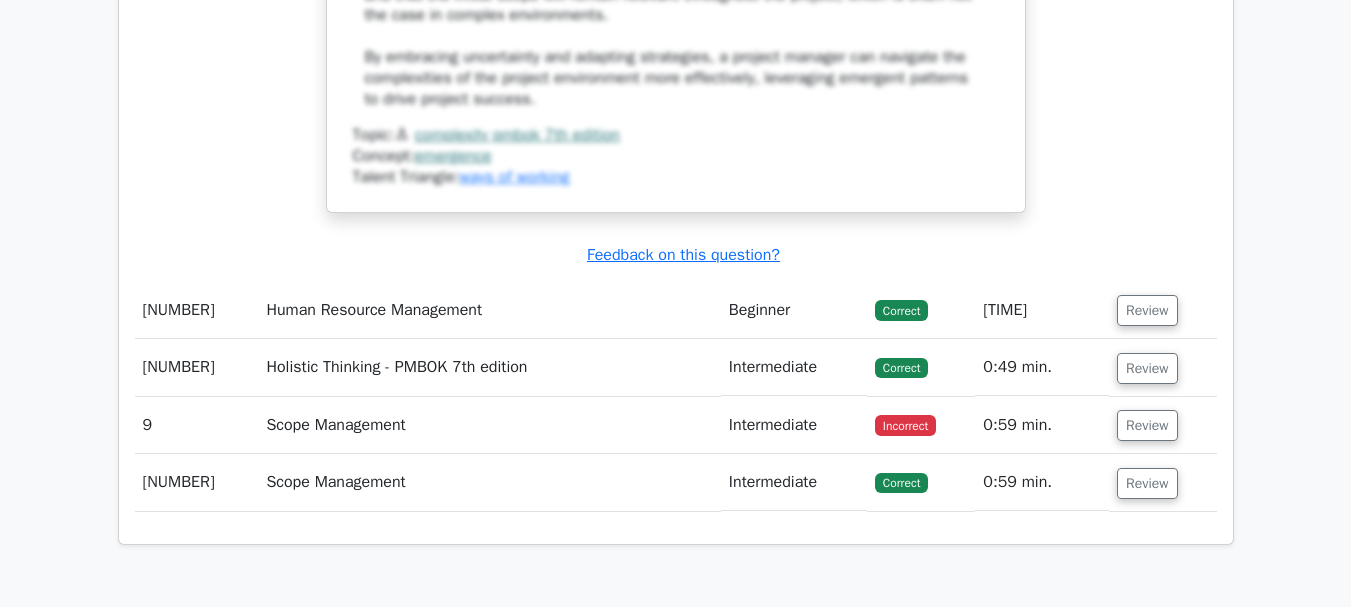 scroll, scrollTop: 6429, scrollLeft: 0, axis: vertical 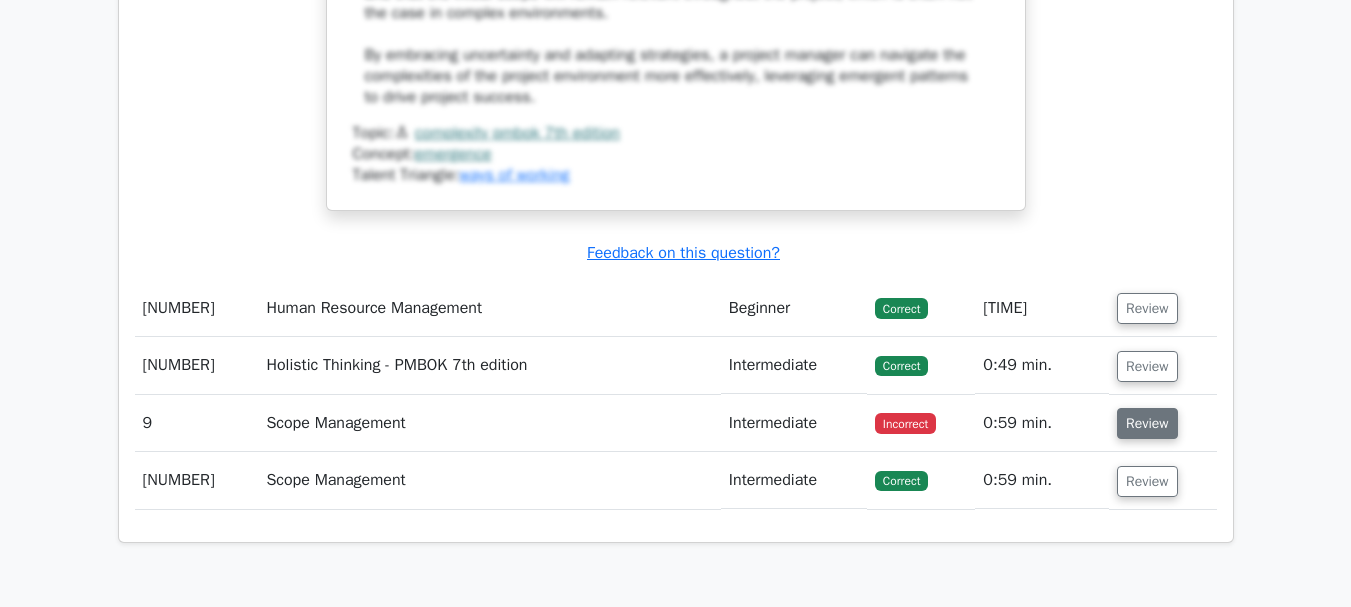 click on "Review" at bounding box center (1147, 423) 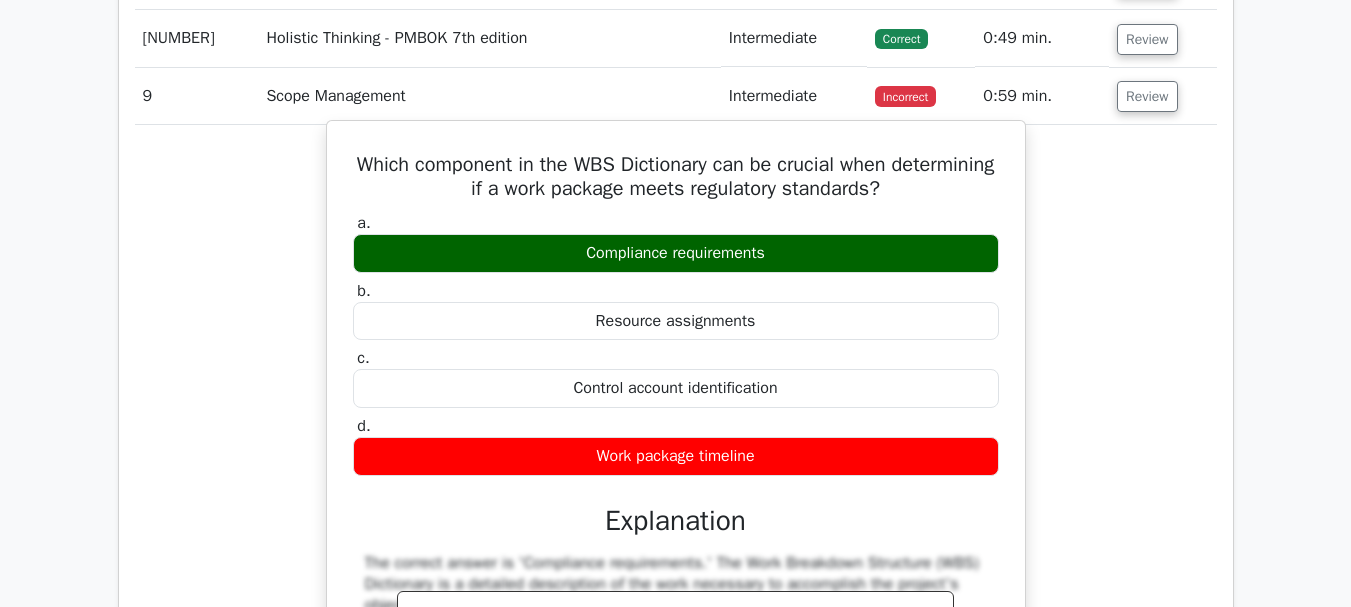 scroll, scrollTop: 6755, scrollLeft: 0, axis: vertical 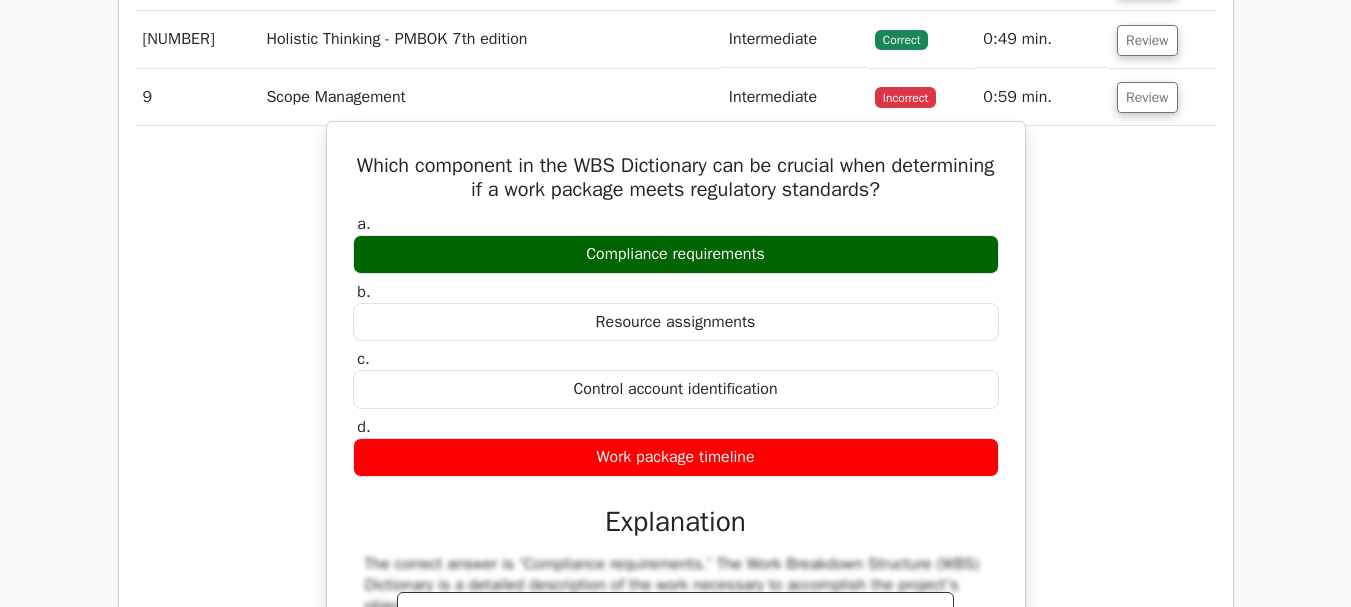 drag, startPoint x: 399, startPoint y: 174, endPoint x: 772, endPoint y: 475, distance: 479.30157 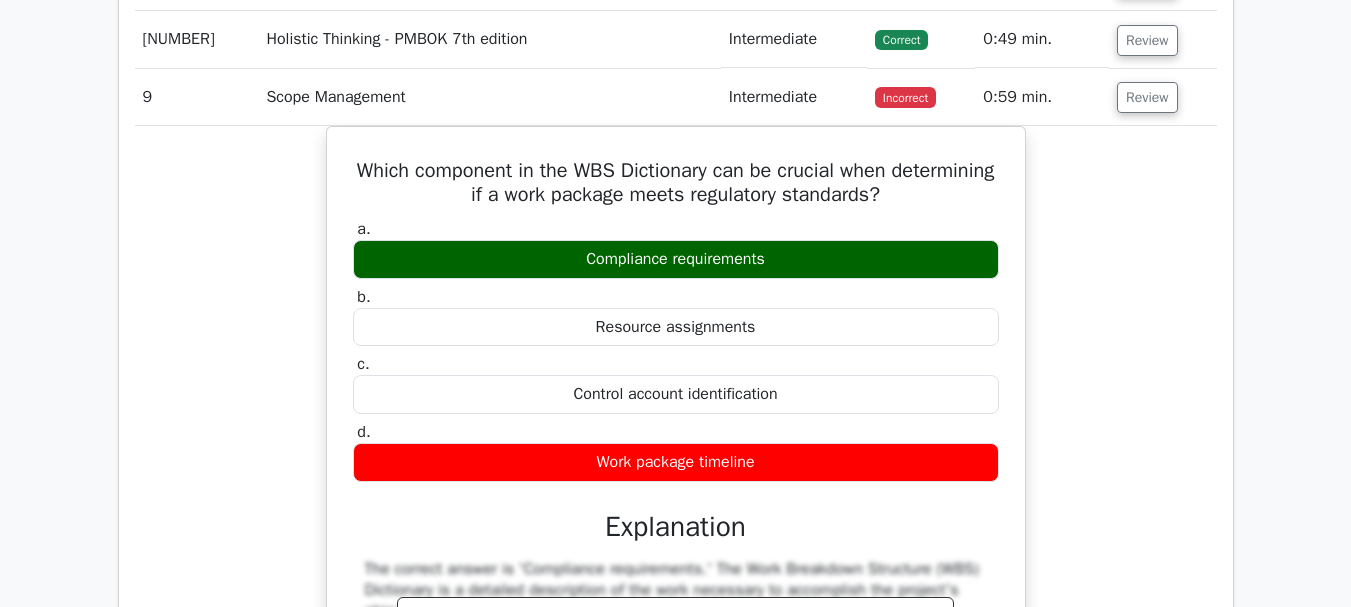 click on "Which component in the WBS Dictionary can be crucial when determining if a work package meets regulatory standards?
a.
Compliance requirements
b.
c." at bounding box center (676, 541) 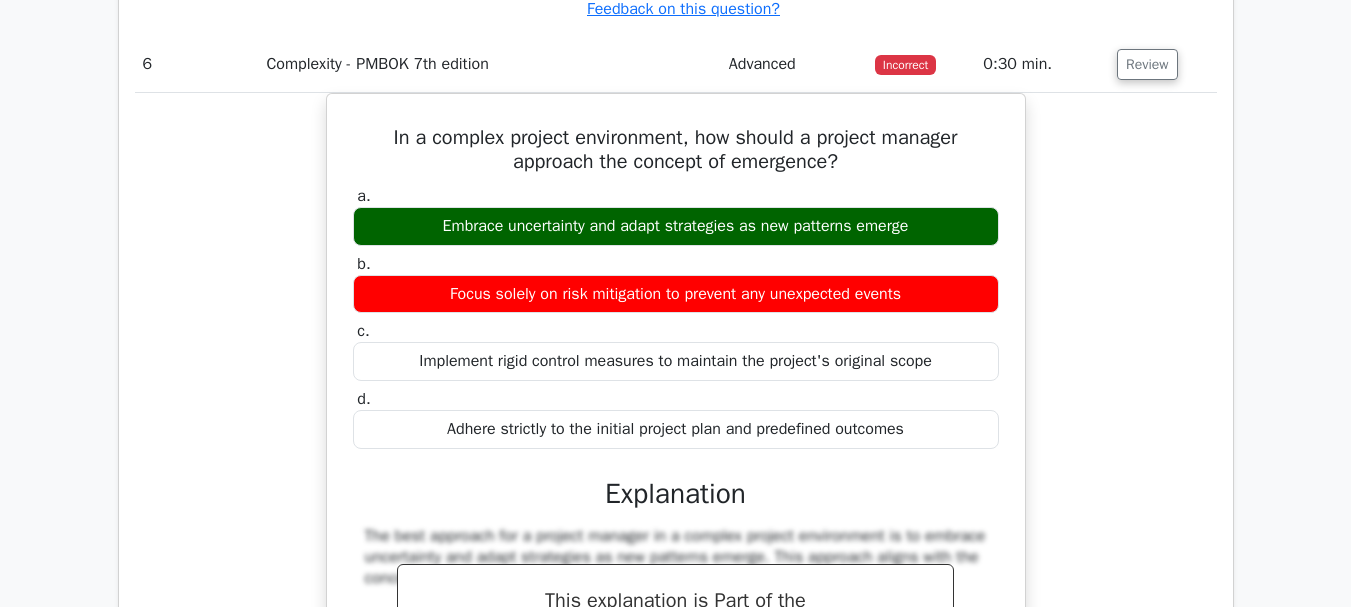 scroll, scrollTop: 5391, scrollLeft: 0, axis: vertical 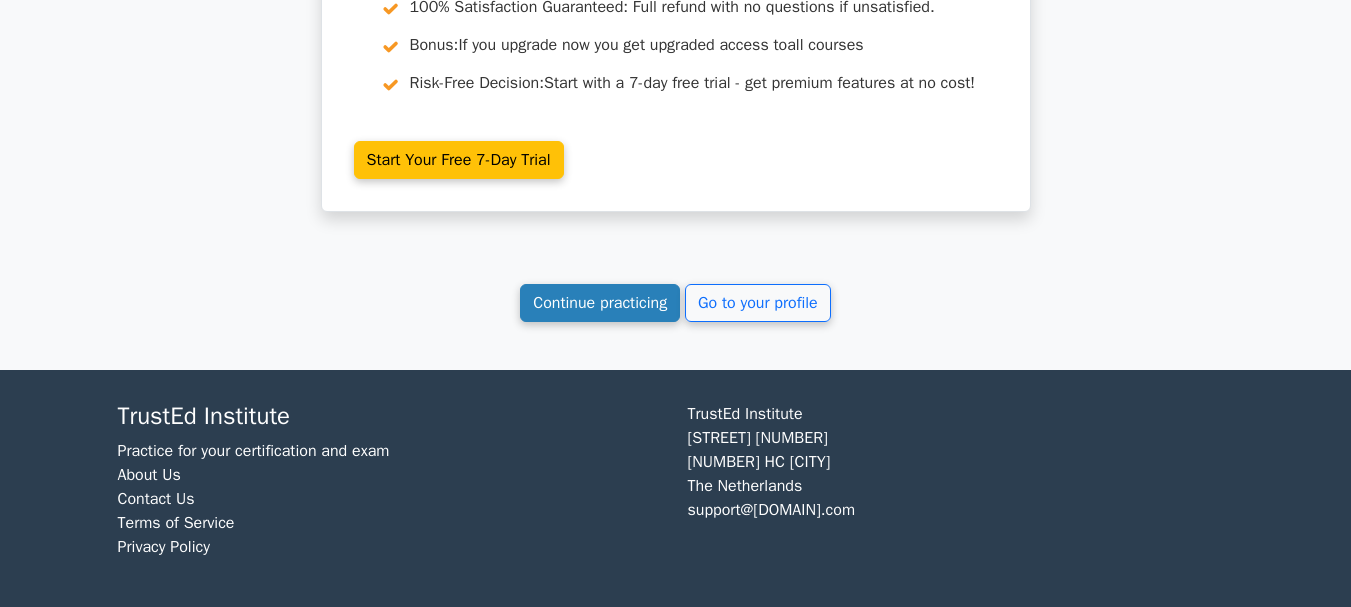 click on "Continue practicing" at bounding box center [600, 303] 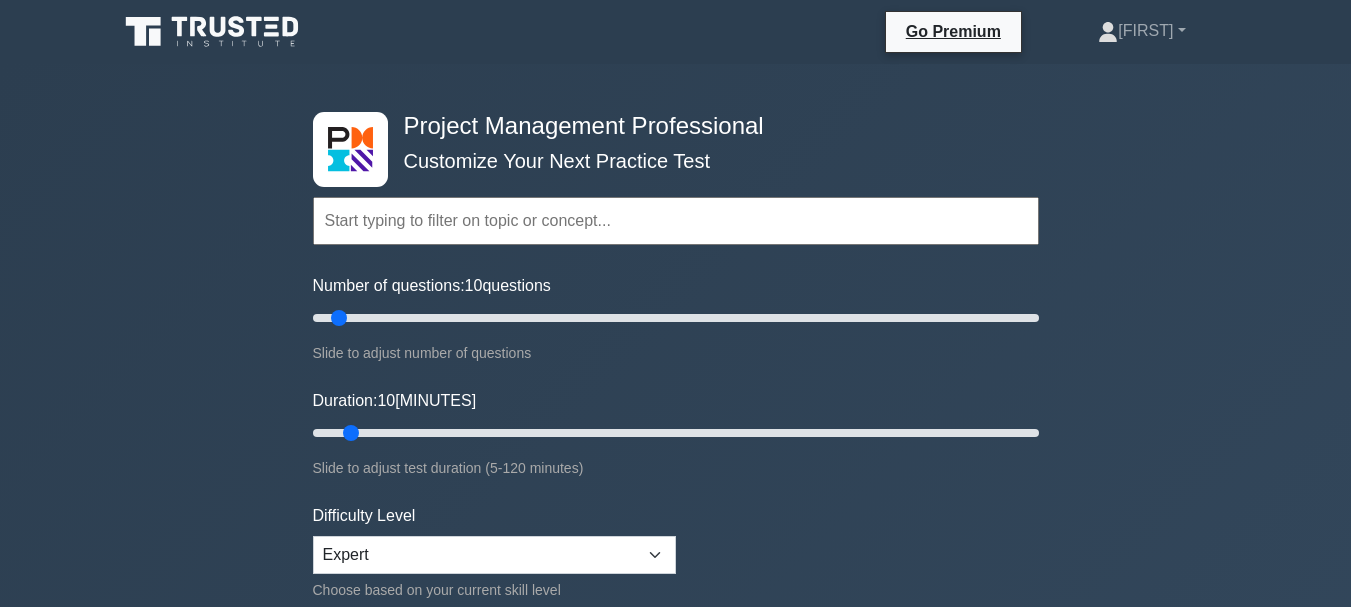 scroll, scrollTop: 0, scrollLeft: 0, axis: both 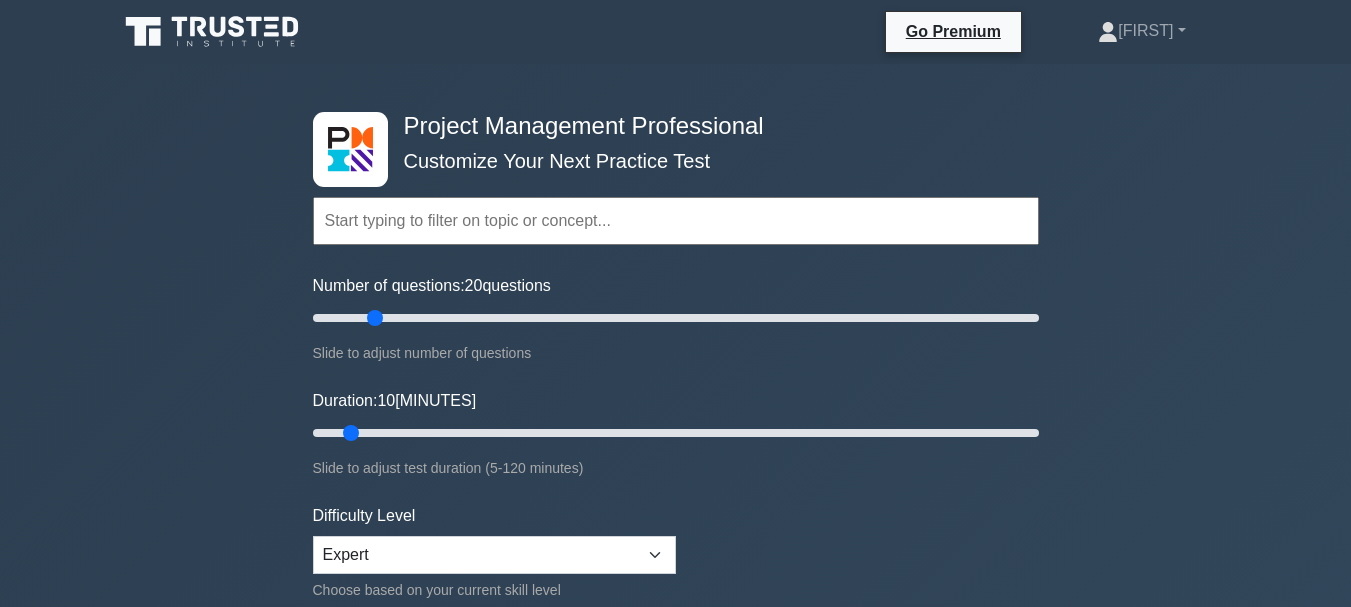 drag, startPoint x: 331, startPoint y: 312, endPoint x: 381, endPoint y: 317, distance: 50.24938 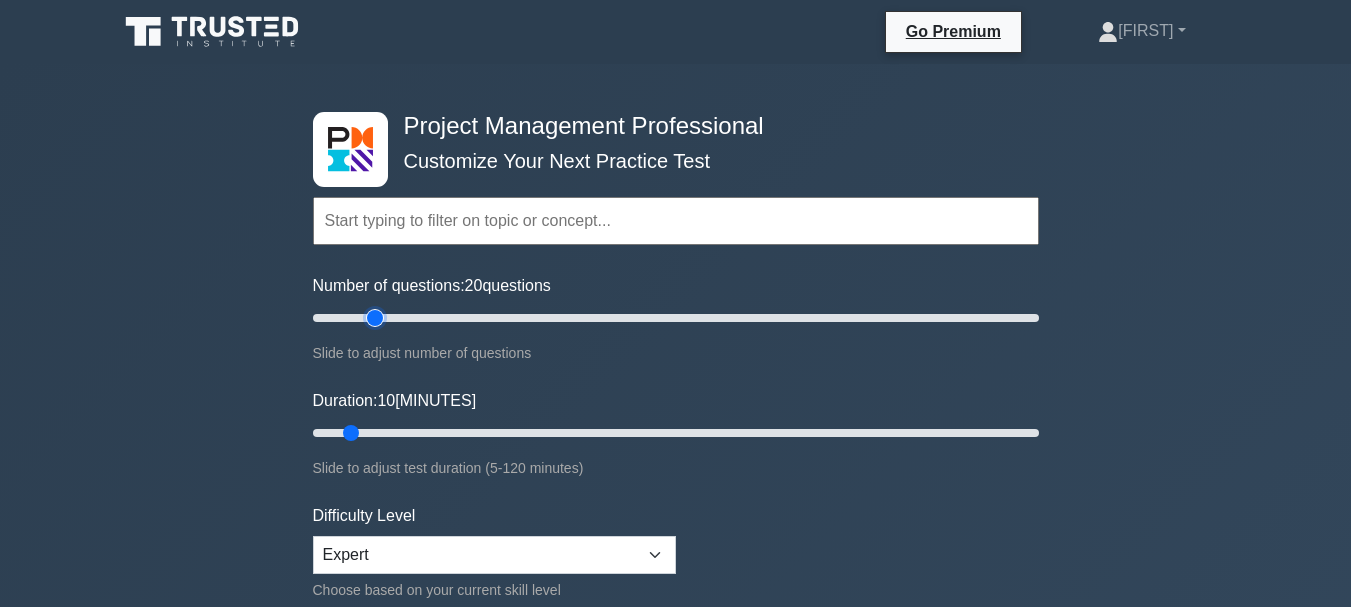 type on "20" 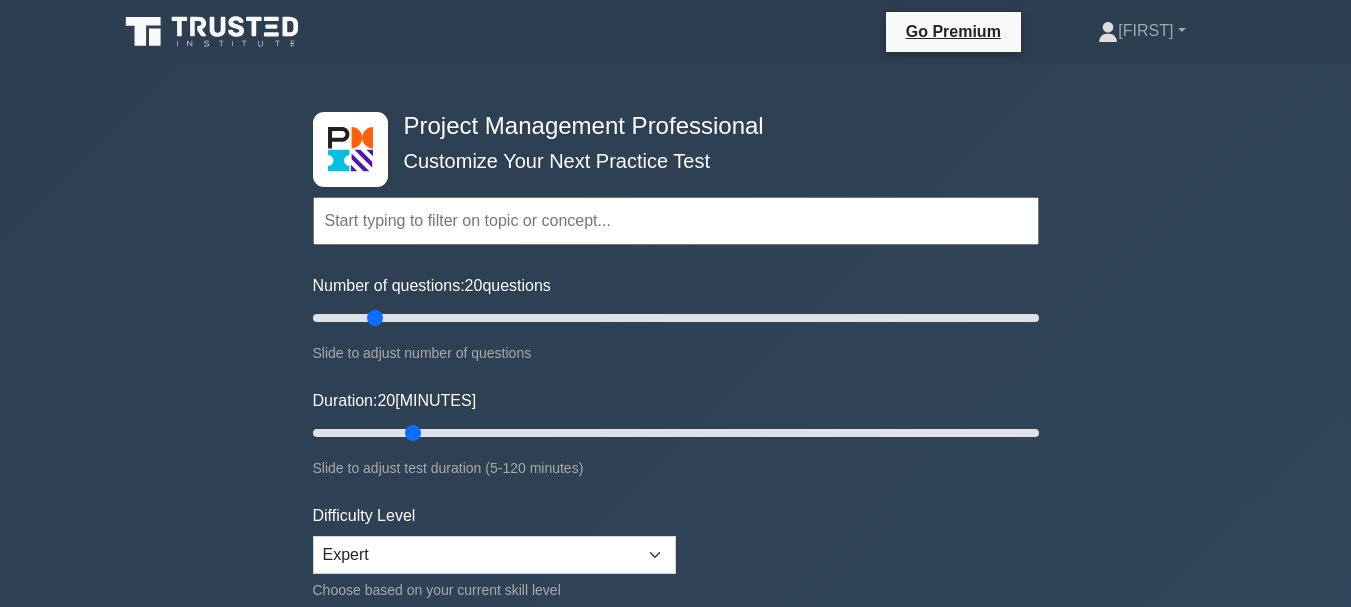 drag, startPoint x: 347, startPoint y: 429, endPoint x: 402, endPoint y: 433, distance: 55.145264 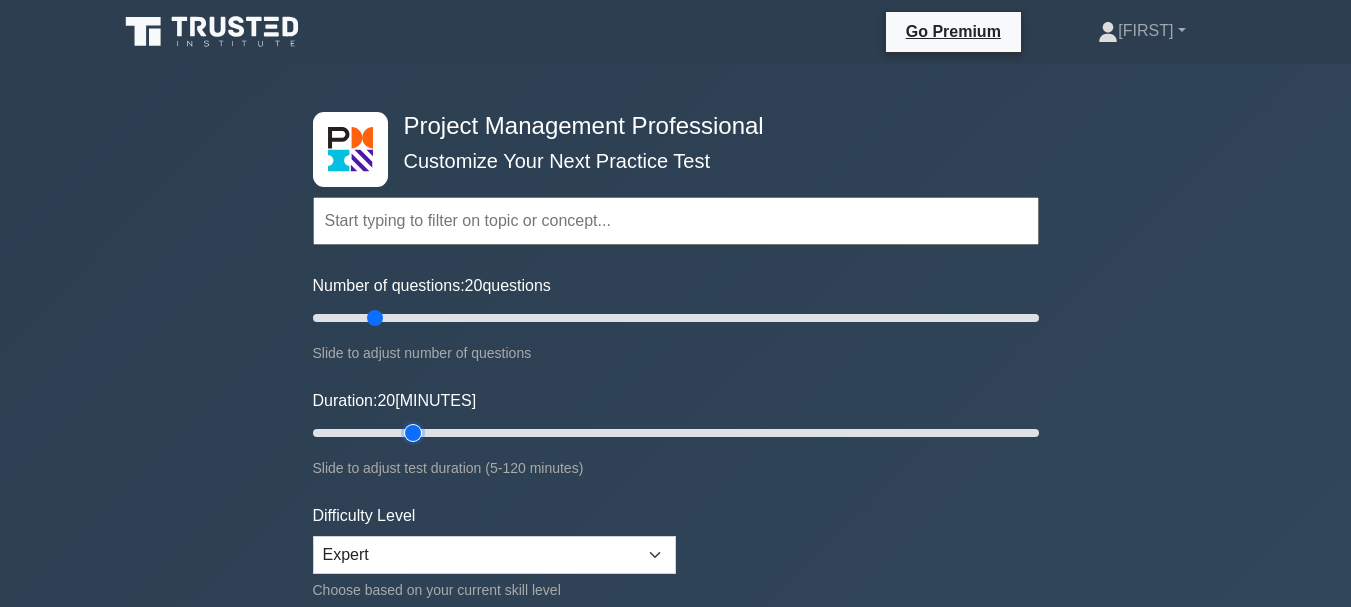 type on "20" 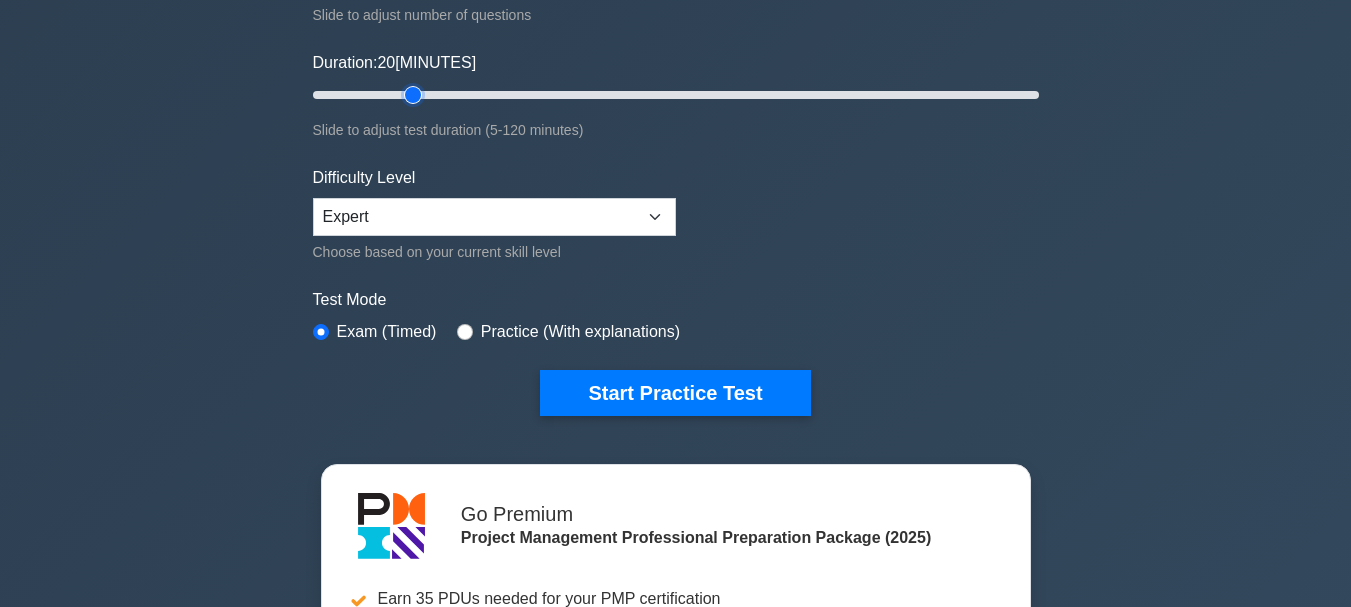 scroll, scrollTop: 339, scrollLeft: 0, axis: vertical 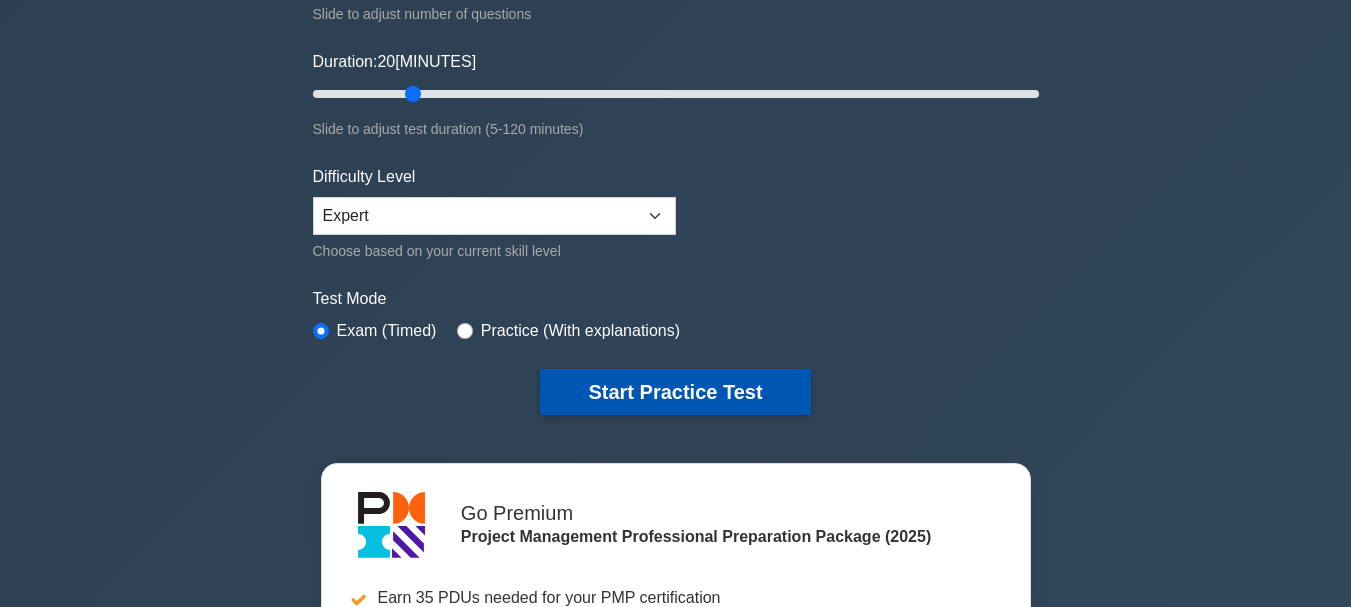 click on "Start Practice Test" at bounding box center [675, 392] 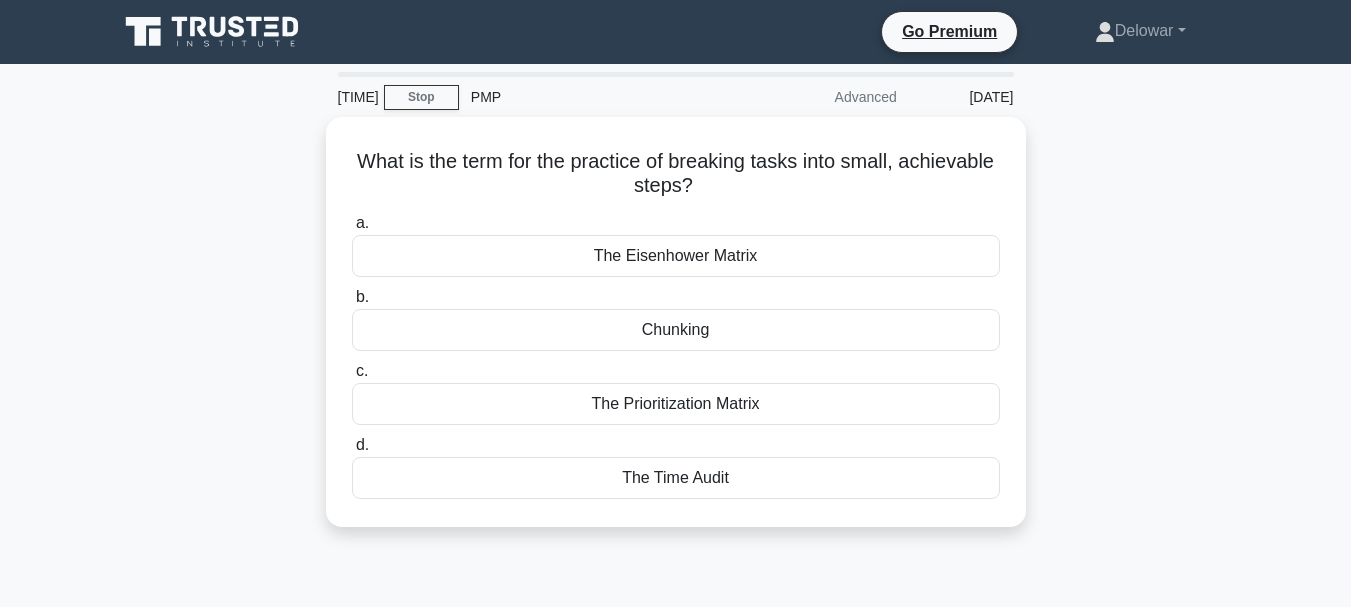 scroll, scrollTop: 0, scrollLeft: 0, axis: both 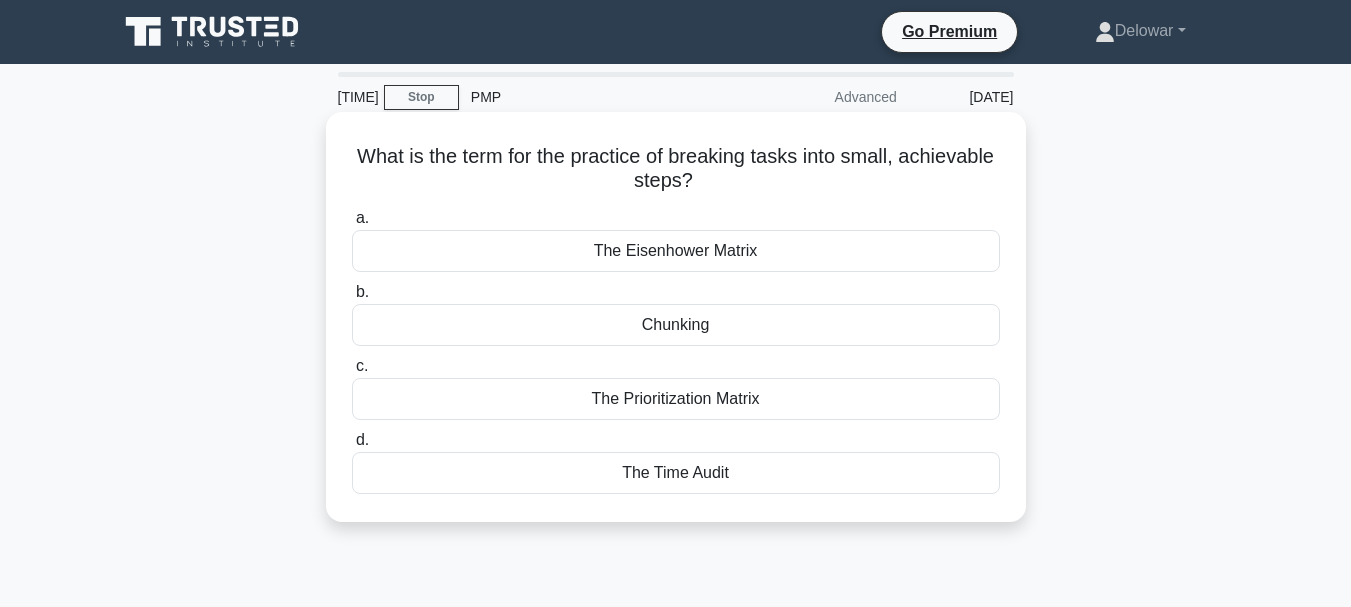 click on "What is the term for the practice of breaking tasks into small, achievable steps?
.spinner_0XTQ{transform-origin:center;animation:spinner_y6GP .75s linear infinite}@keyframes spinner_y6GP{100%{transform:rotate(360deg)}}" at bounding box center (676, 169) 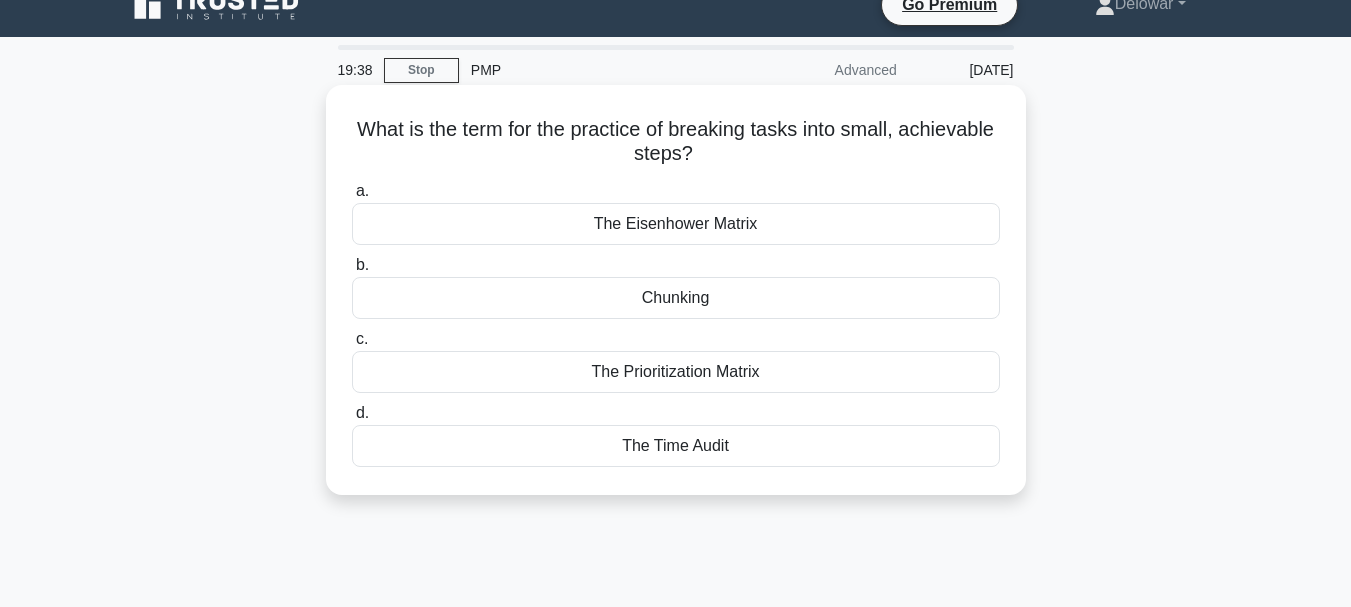 scroll, scrollTop: 28, scrollLeft: 0, axis: vertical 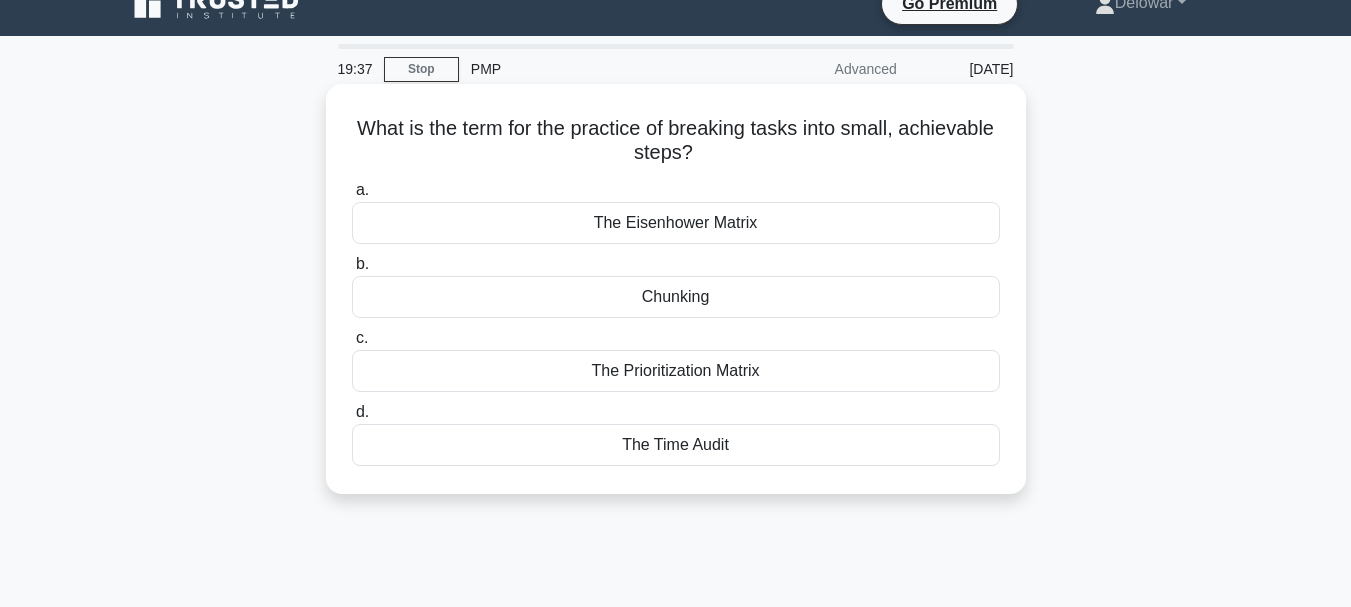 click on "Chunking" at bounding box center (676, 297) 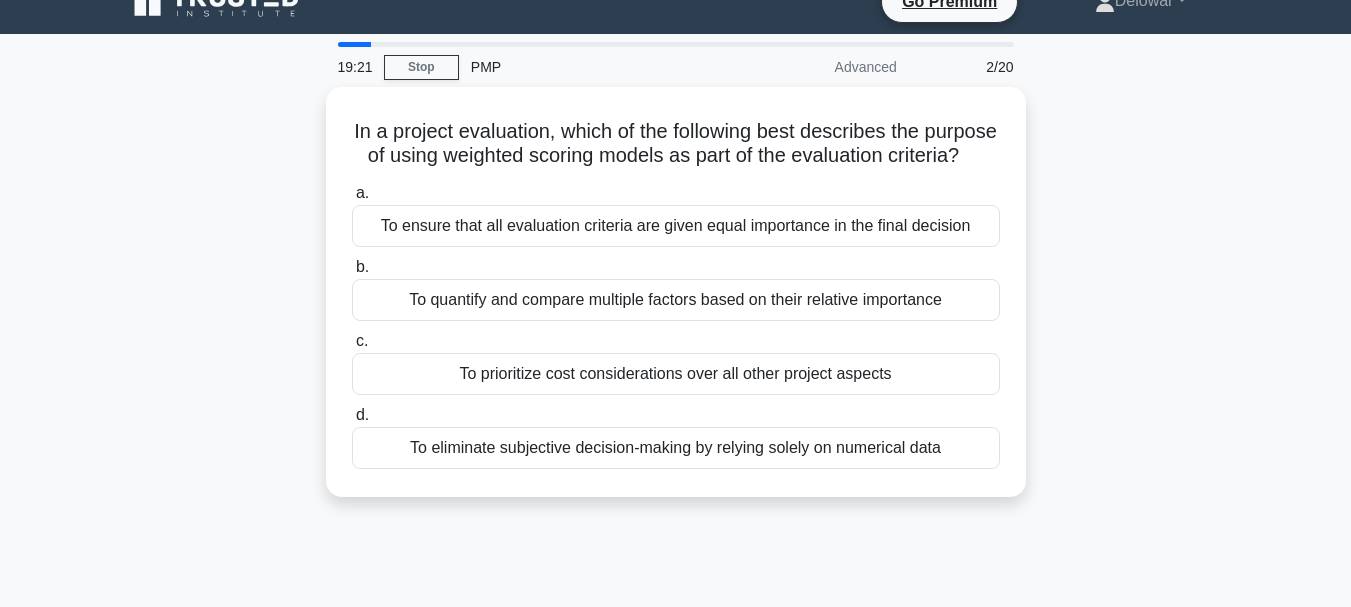 scroll, scrollTop: 31, scrollLeft: 0, axis: vertical 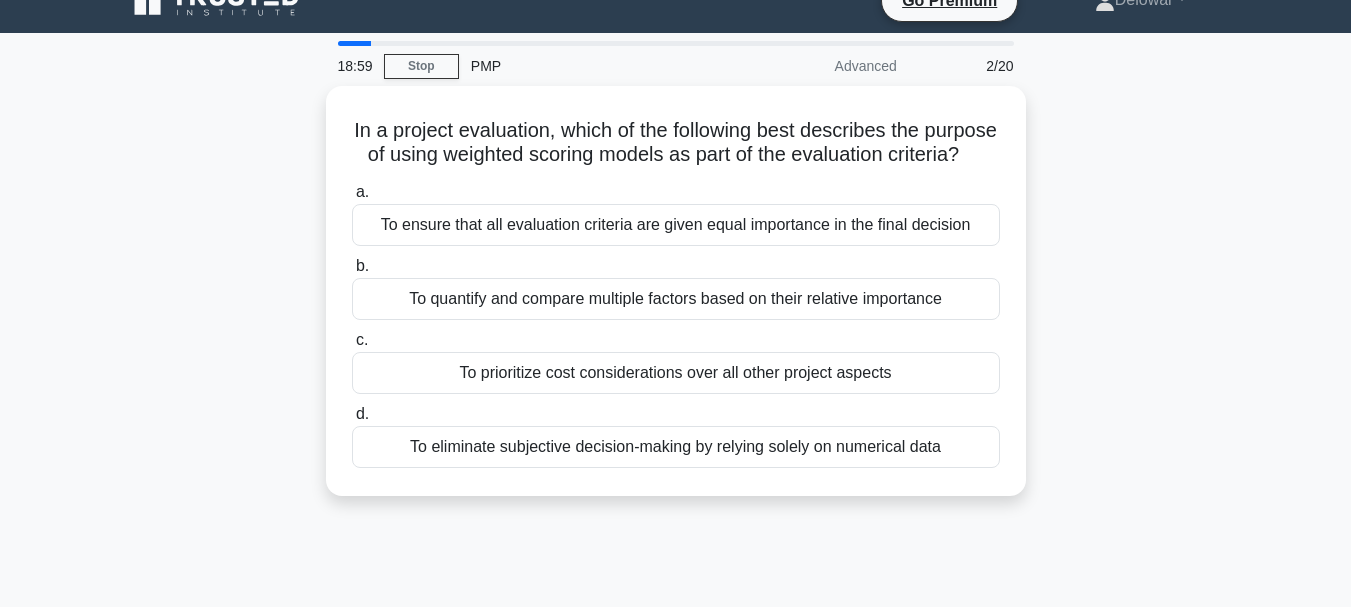 click on "In a project evaluation, which of the following best describes the purpose of using weighted scoring models as part of the evaluation criteria?
.spinner_0XTQ{transform-origin:center;animation:spinner_y6GP .75s linear infinite}@keyframes spinner_y6GP{100%{transform:rotate(360deg)}}
a.
To ensure that all evaluation criteria are given equal importance in the final decision" at bounding box center (676, 303) 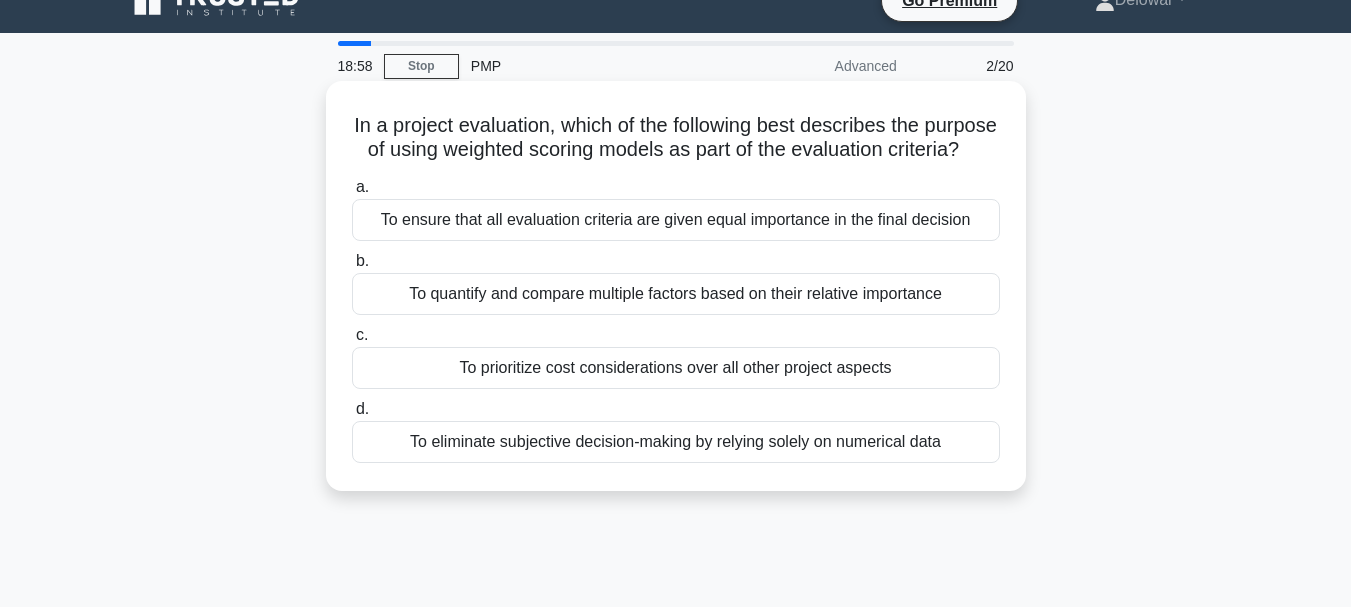click on "To quantify and compare multiple factors based on their relative importance" at bounding box center (676, 294) 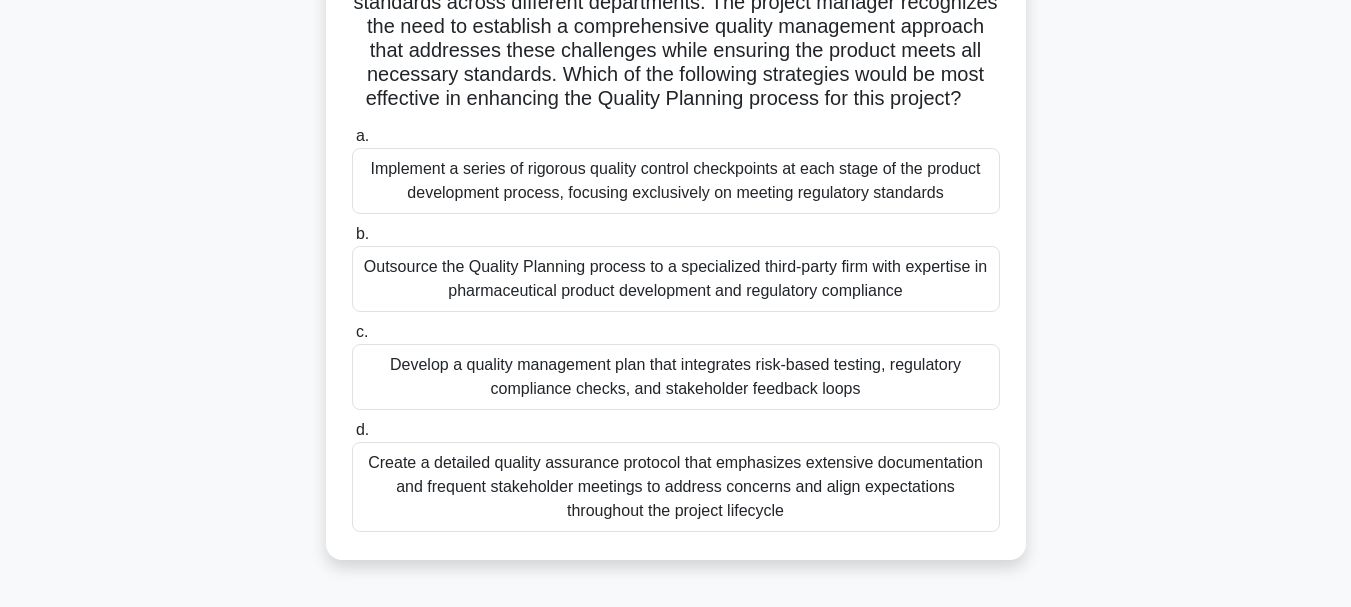 scroll, scrollTop: 256, scrollLeft: 0, axis: vertical 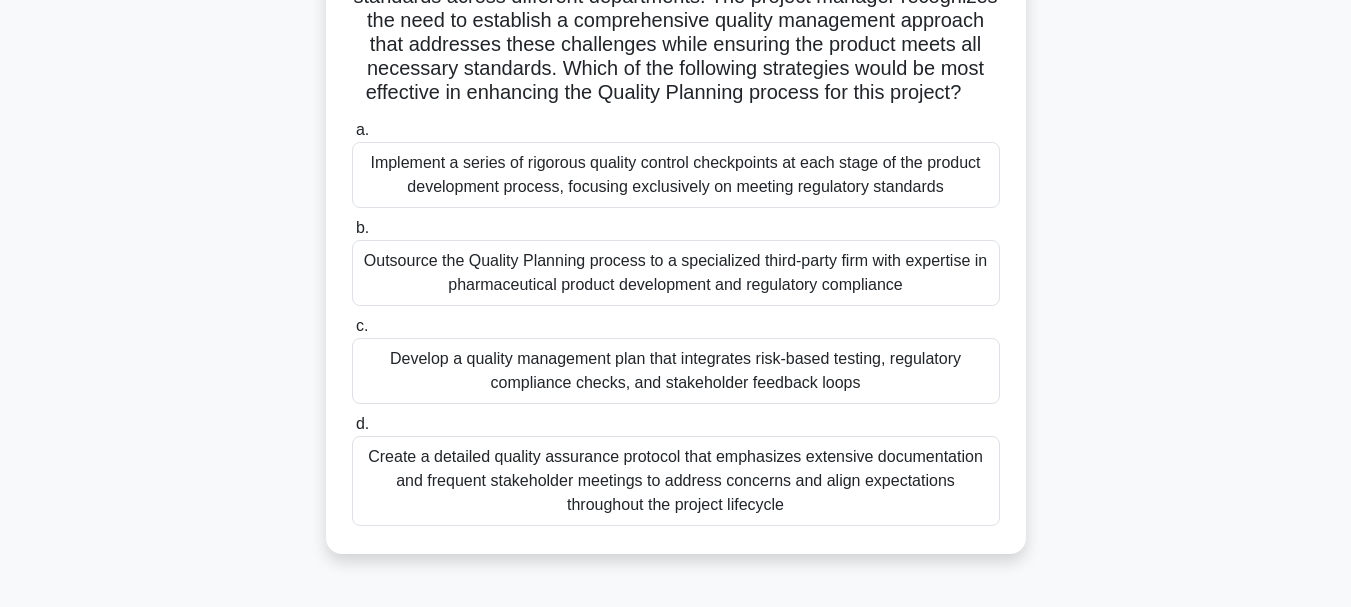 click on "Develop a quality management plan that integrates risk-based testing, regulatory compliance checks, and stakeholder feedback loops" at bounding box center [676, 371] 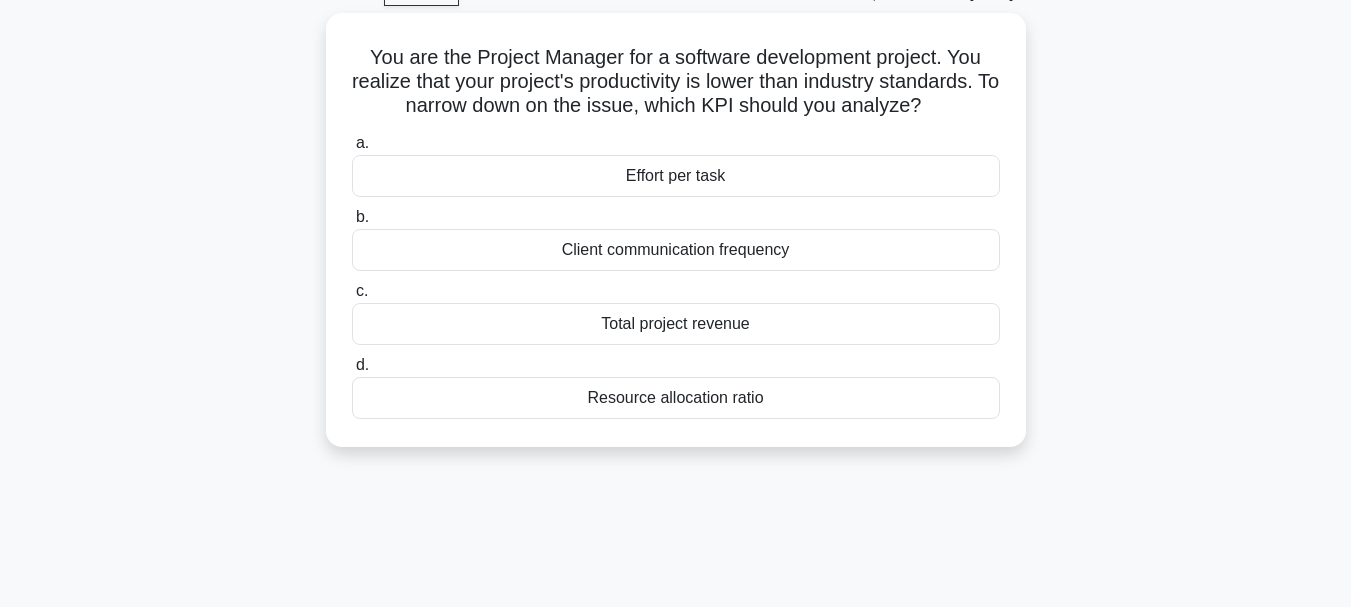 scroll, scrollTop: 106, scrollLeft: 0, axis: vertical 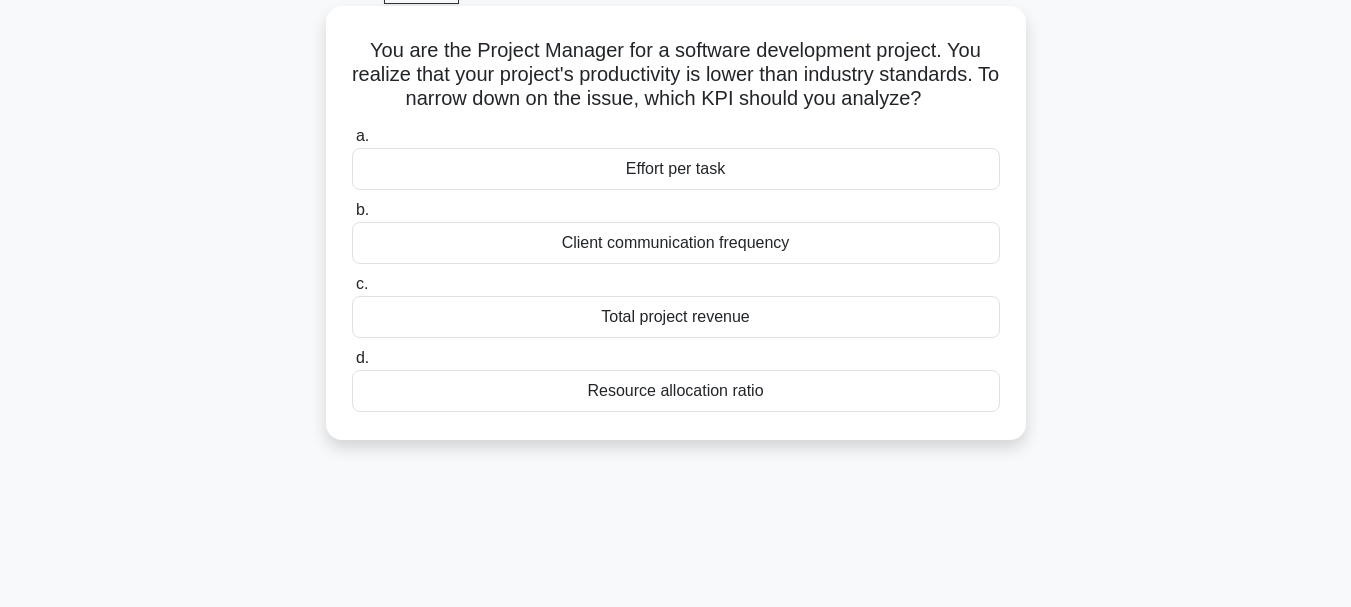 click on "Resource allocation ratio" at bounding box center (676, 391) 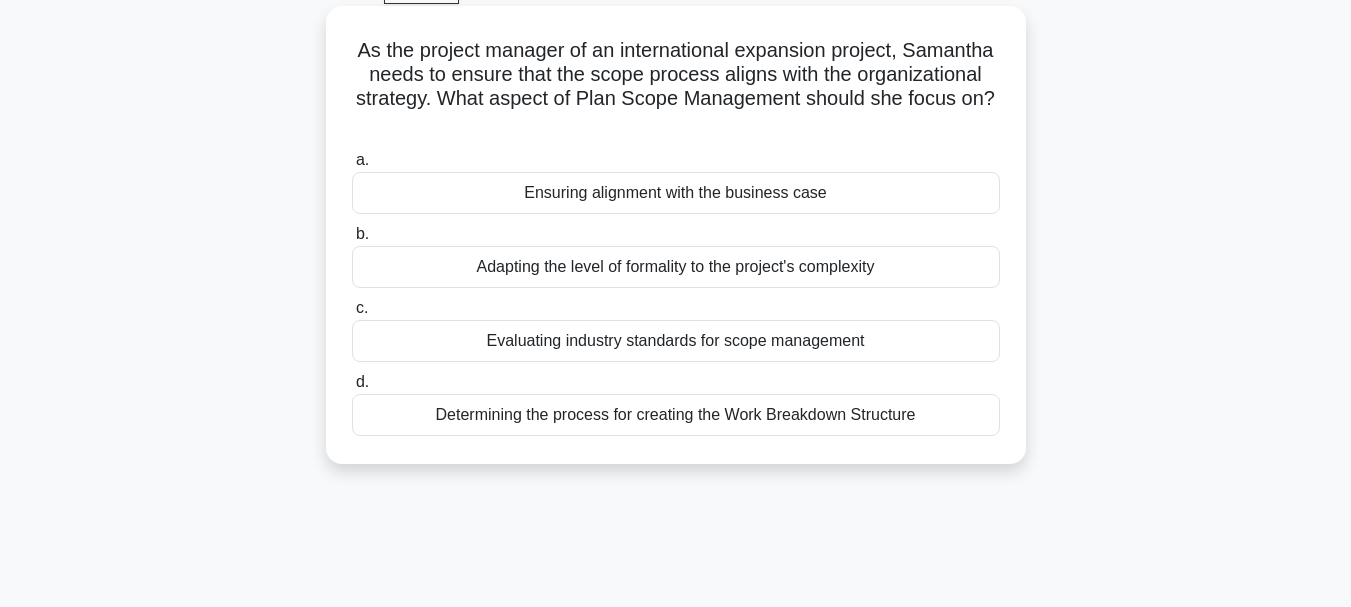 scroll, scrollTop: 0, scrollLeft: 0, axis: both 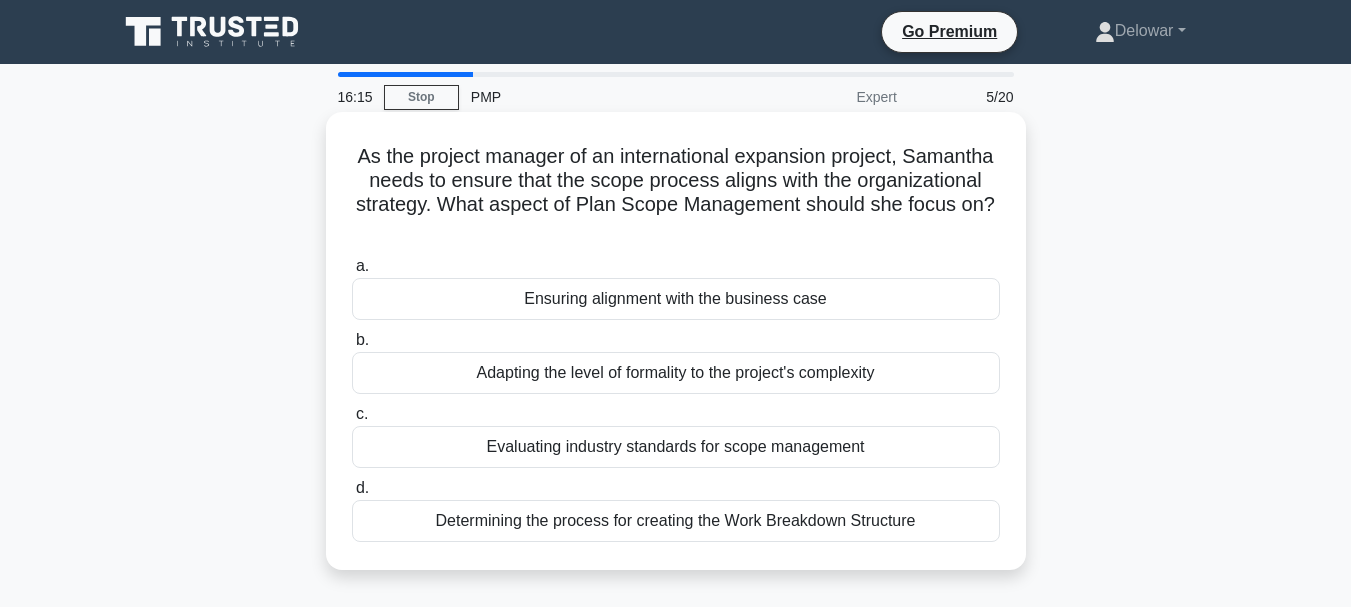 click on "b.
Adapting the level of formality to the project's complexity" at bounding box center (676, 361) 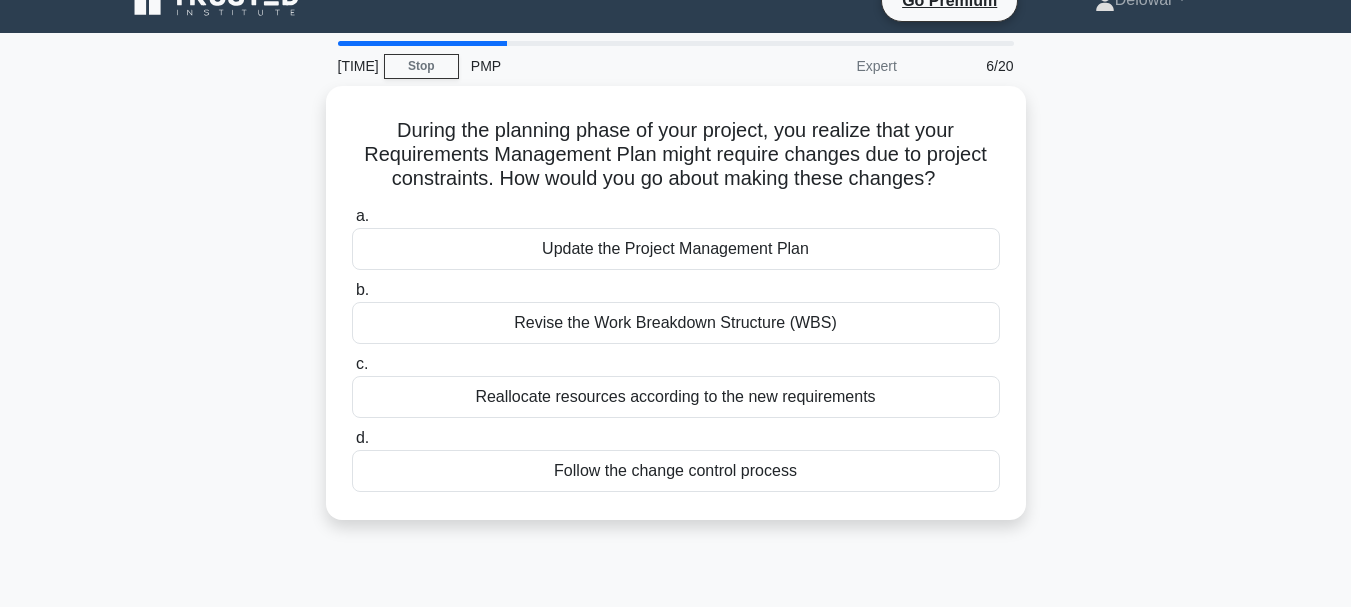 scroll, scrollTop: 32, scrollLeft: 0, axis: vertical 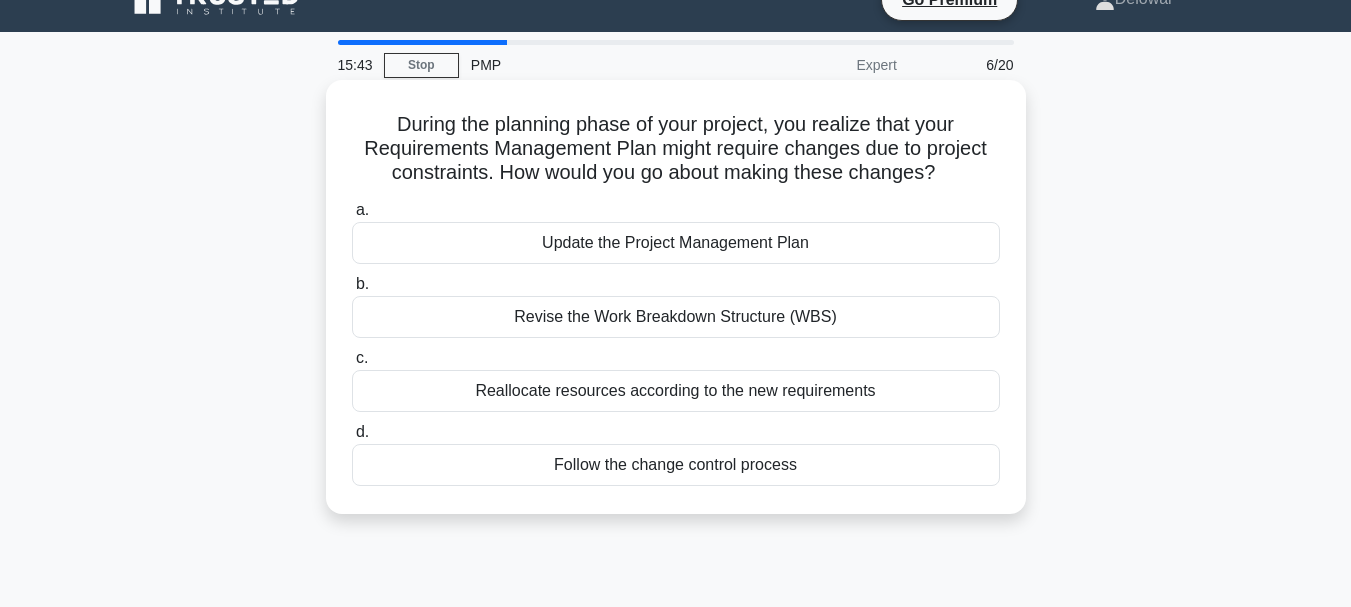 click on "Follow the change control process" at bounding box center (676, 465) 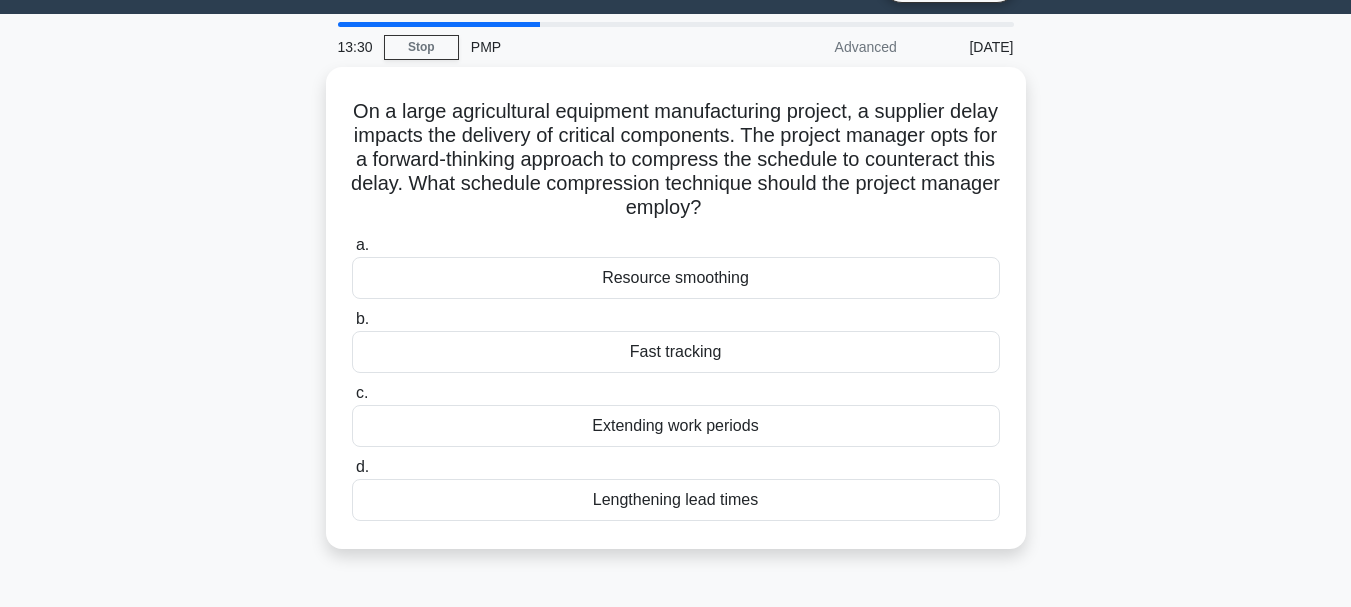 scroll, scrollTop: 49, scrollLeft: 0, axis: vertical 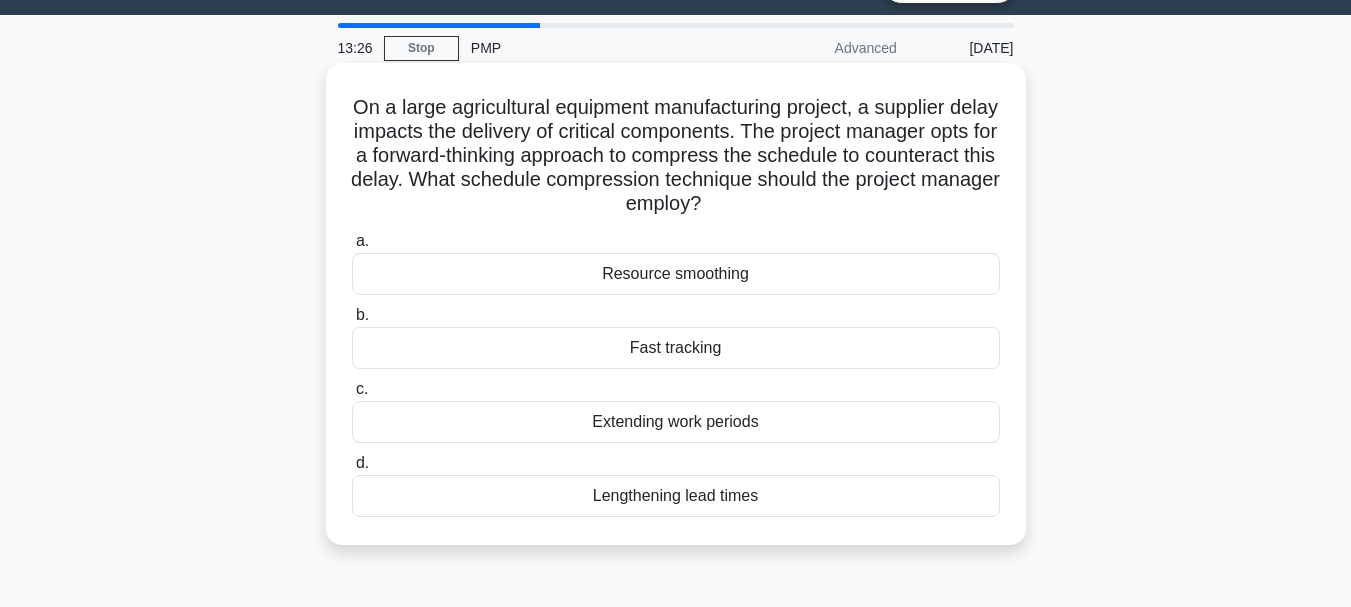 click on "Fast tracking" at bounding box center (676, 348) 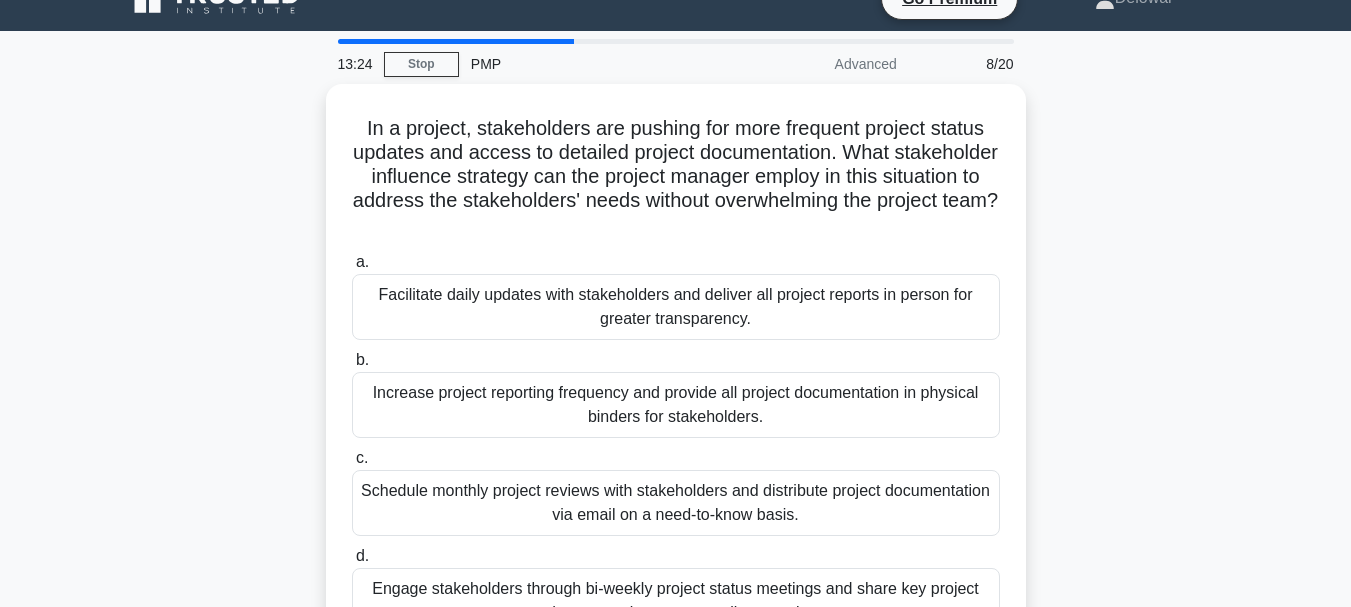 scroll, scrollTop: 34, scrollLeft: 0, axis: vertical 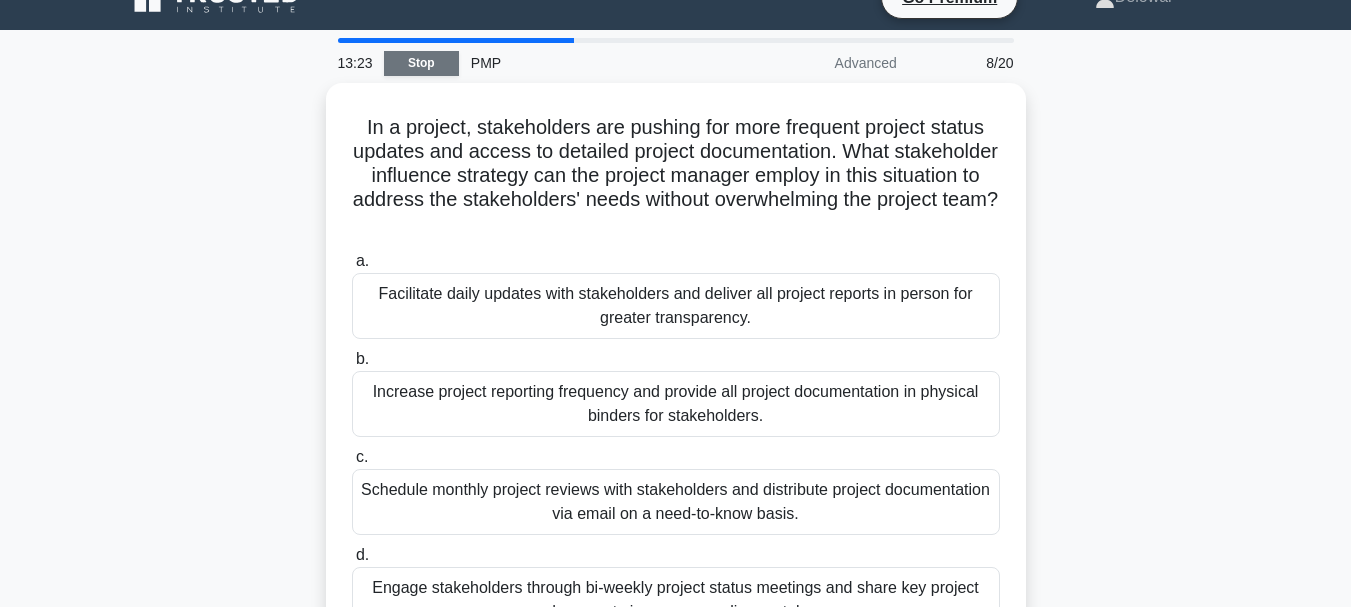 click on "Stop" at bounding box center [421, 63] 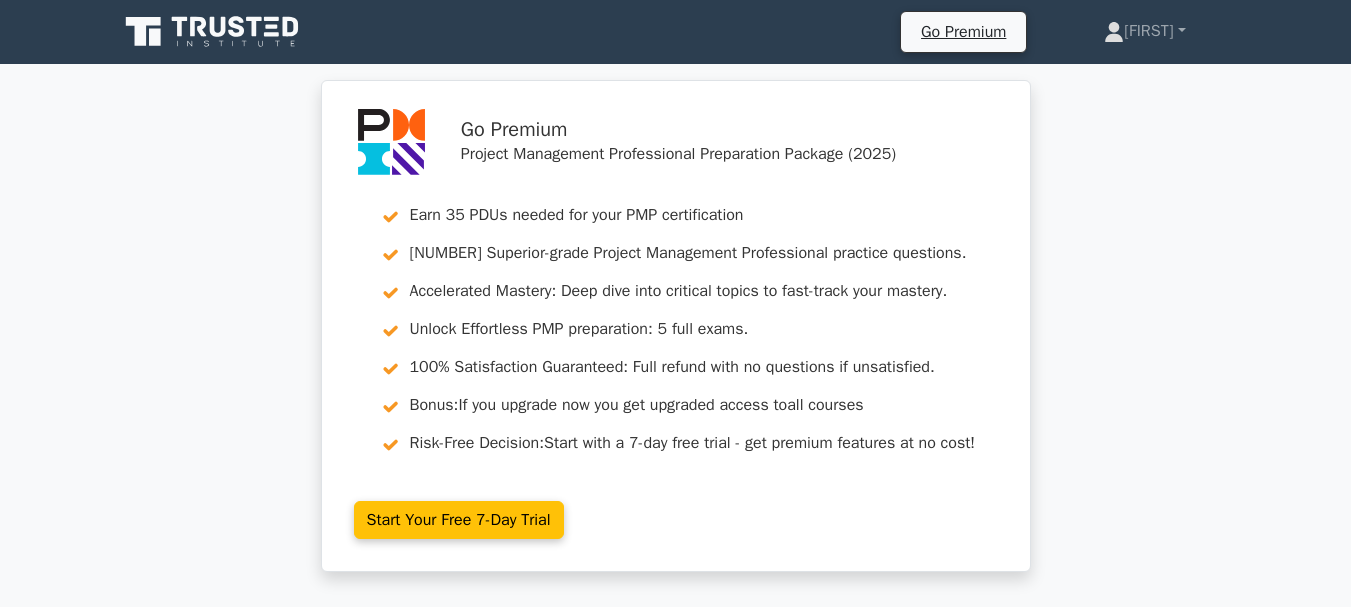 scroll, scrollTop: 0, scrollLeft: 0, axis: both 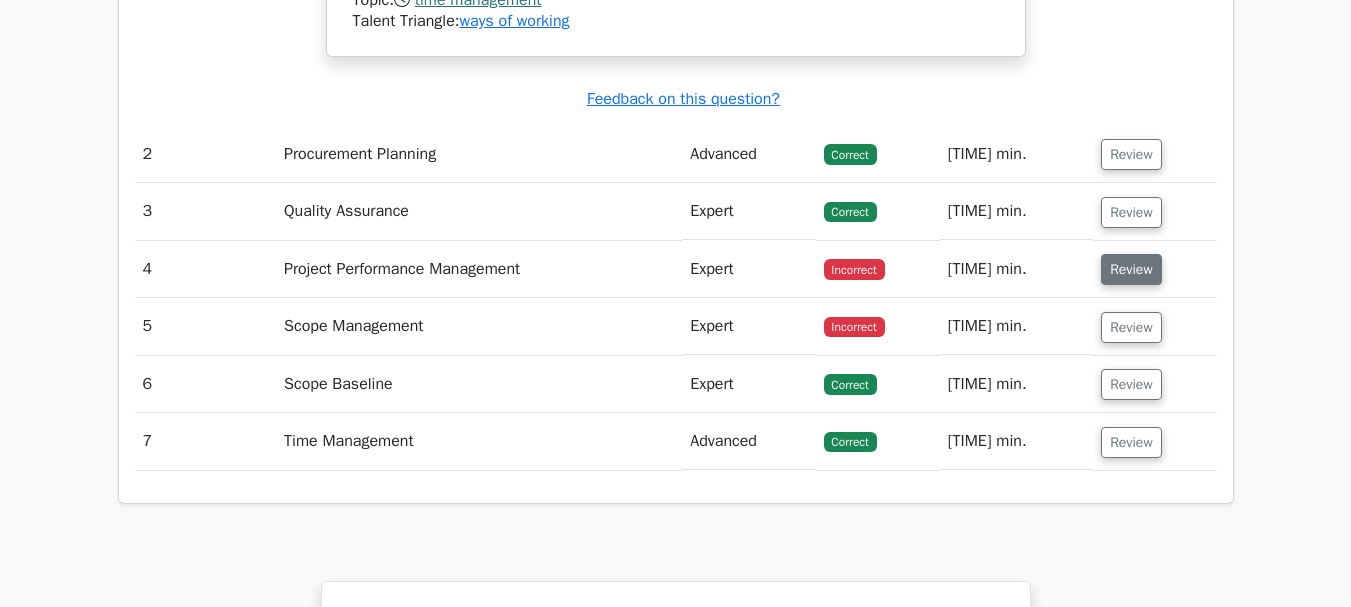 click on "Review" at bounding box center [1131, 269] 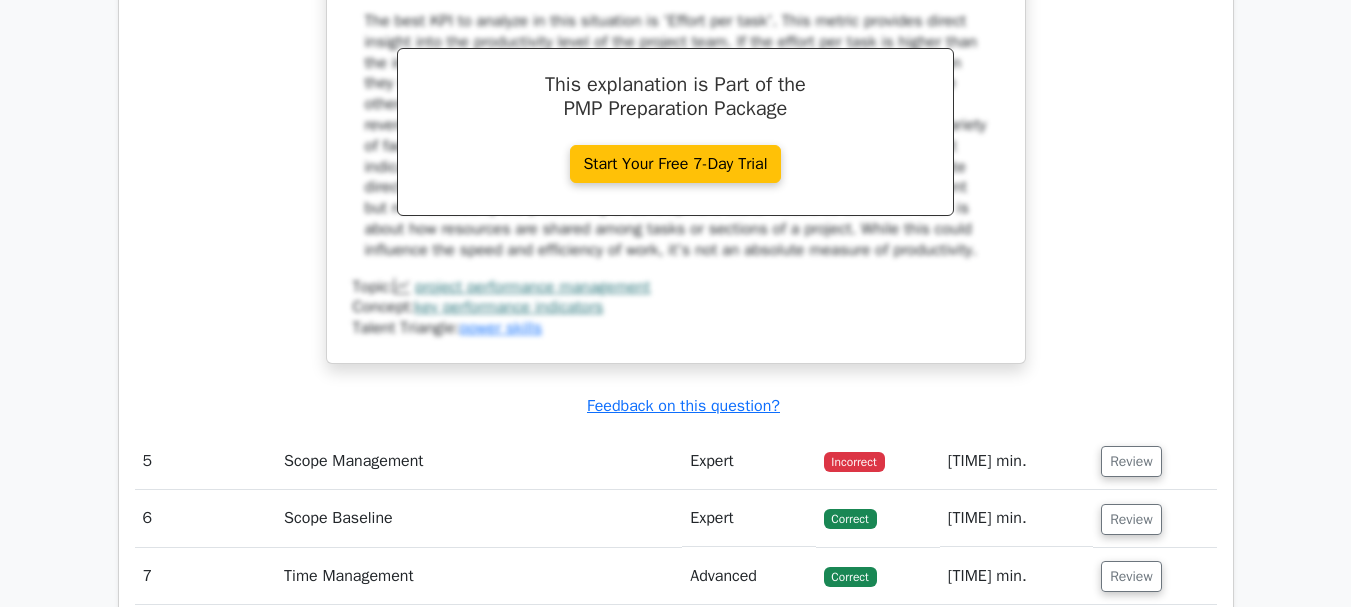 scroll, scrollTop: 3045, scrollLeft: 0, axis: vertical 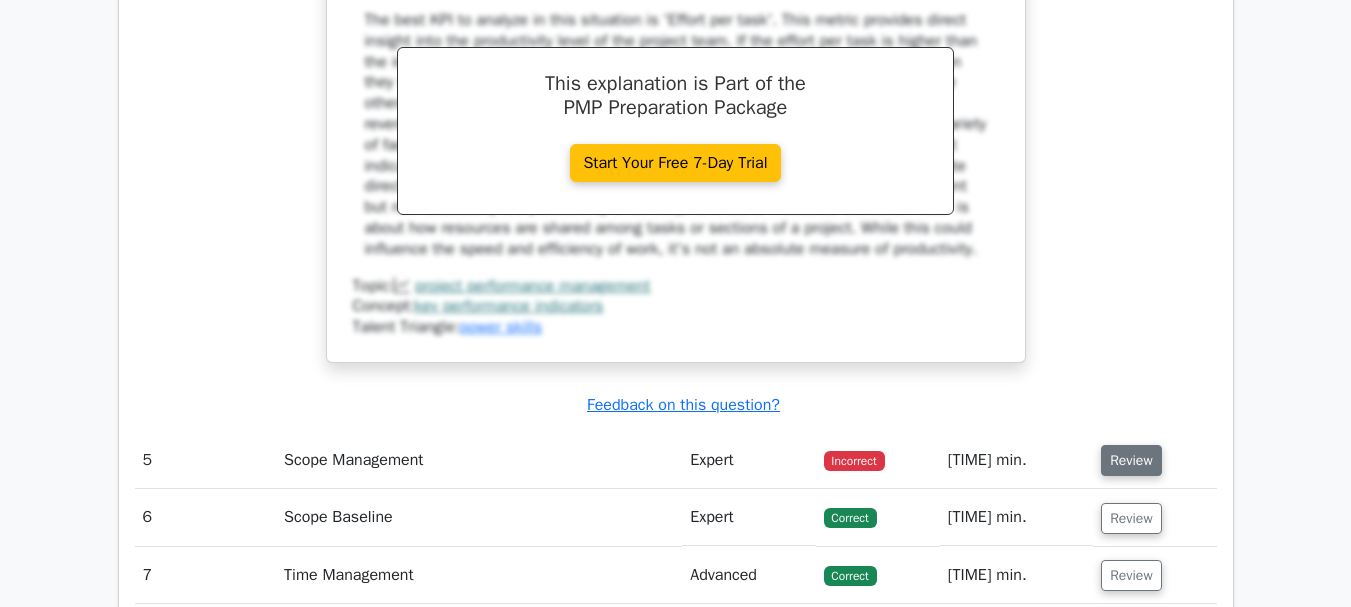 click on "Review" at bounding box center (1131, 460) 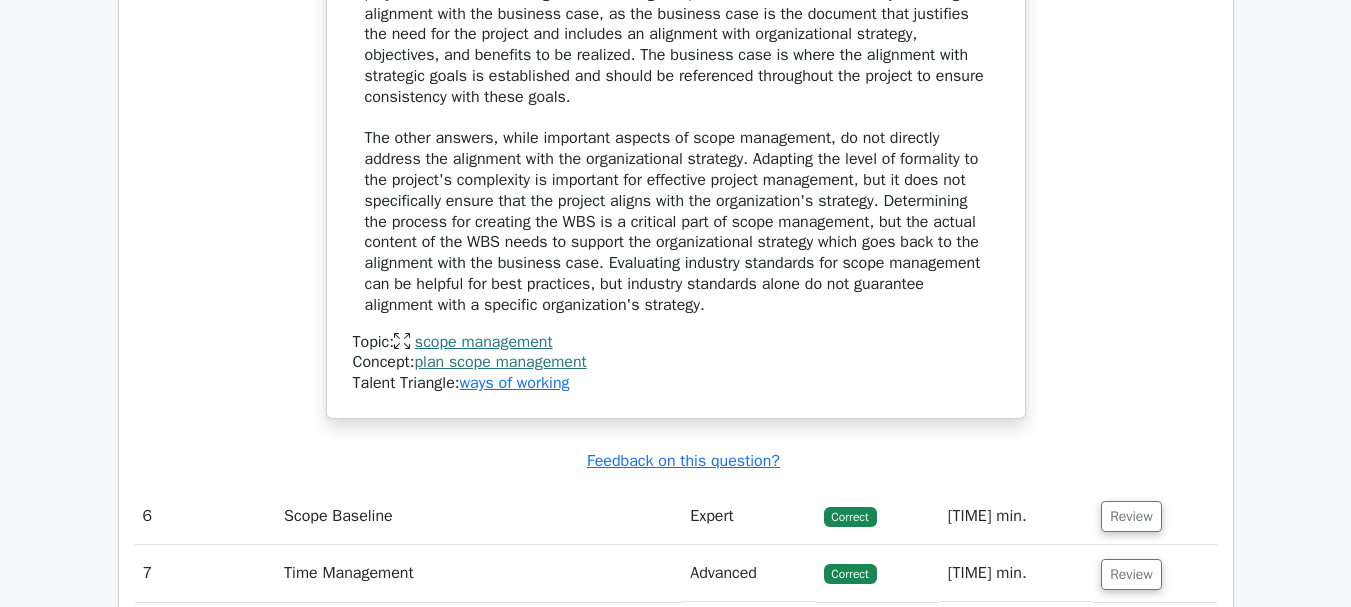 scroll, scrollTop: 4051, scrollLeft: 0, axis: vertical 